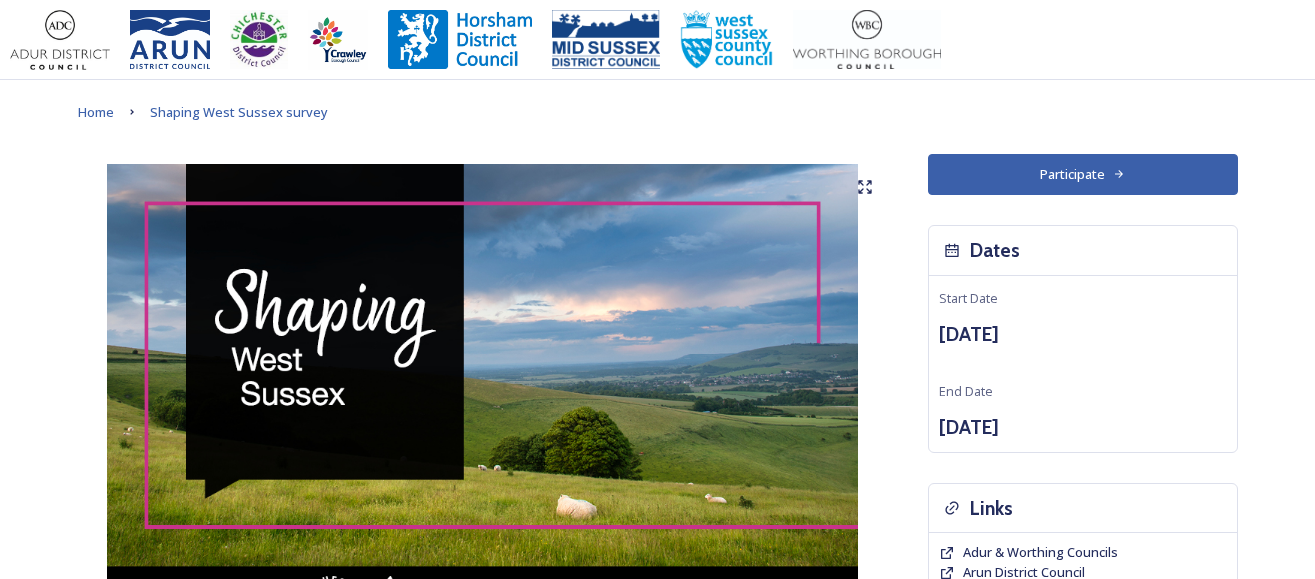 scroll, scrollTop: 0, scrollLeft: 0, axis: both 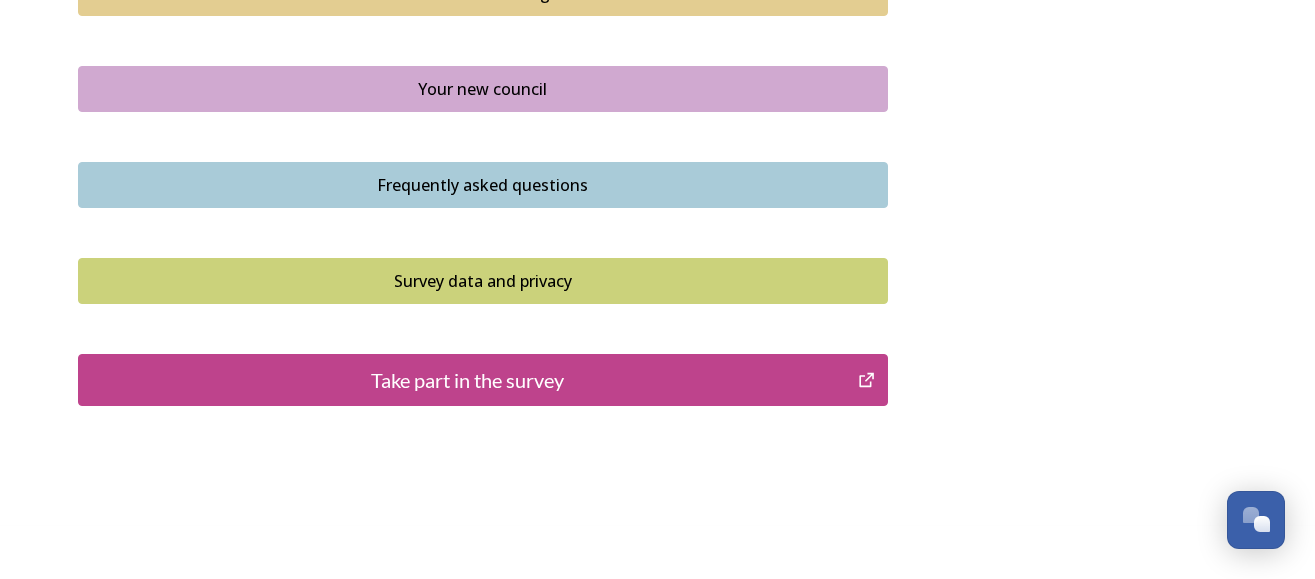 click on "Survey data and privacy" at bounding box center (483, 281) 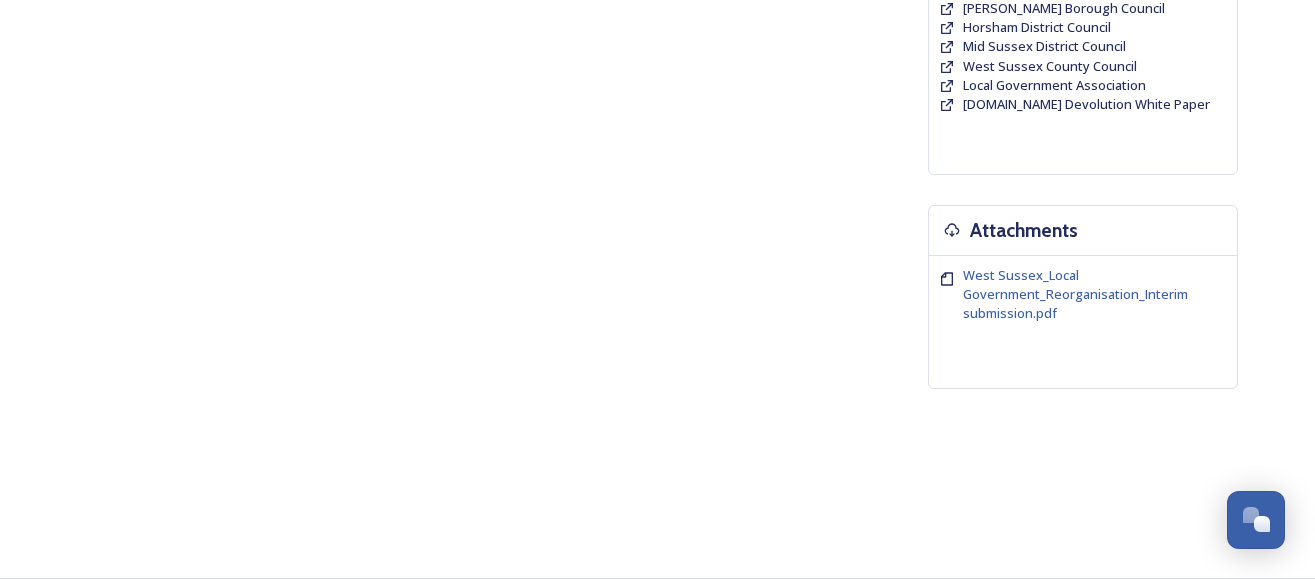 scroll, scrollTop: 0, scrollLeft: 0, axis: both 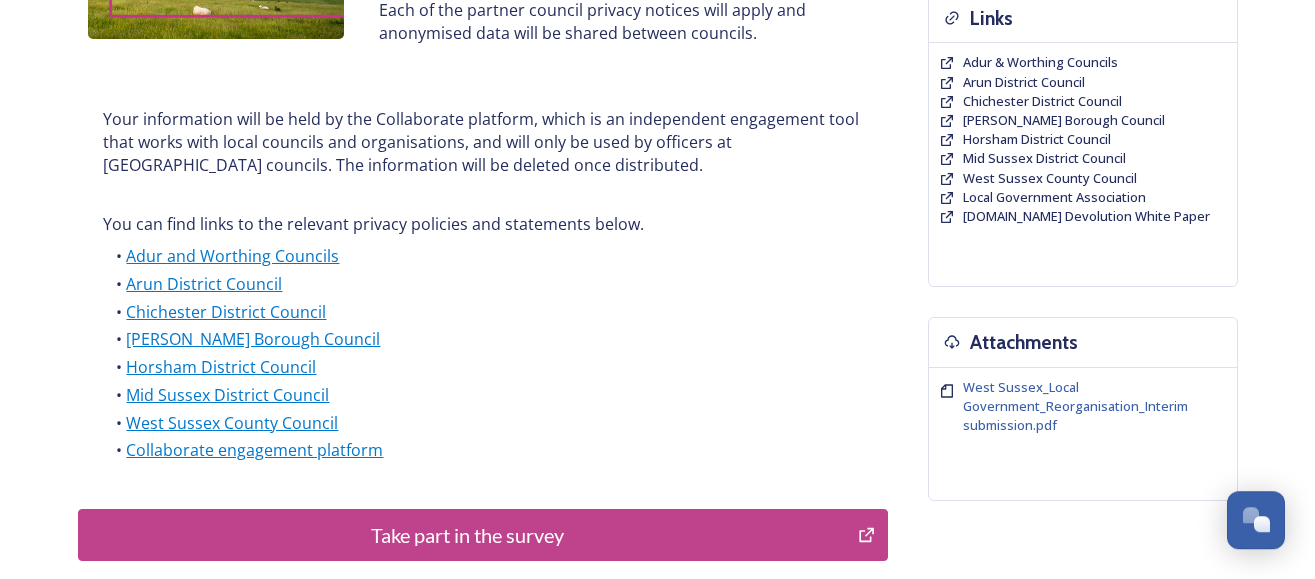 click on "Take part in the survey" at bounding box center [468, 535] 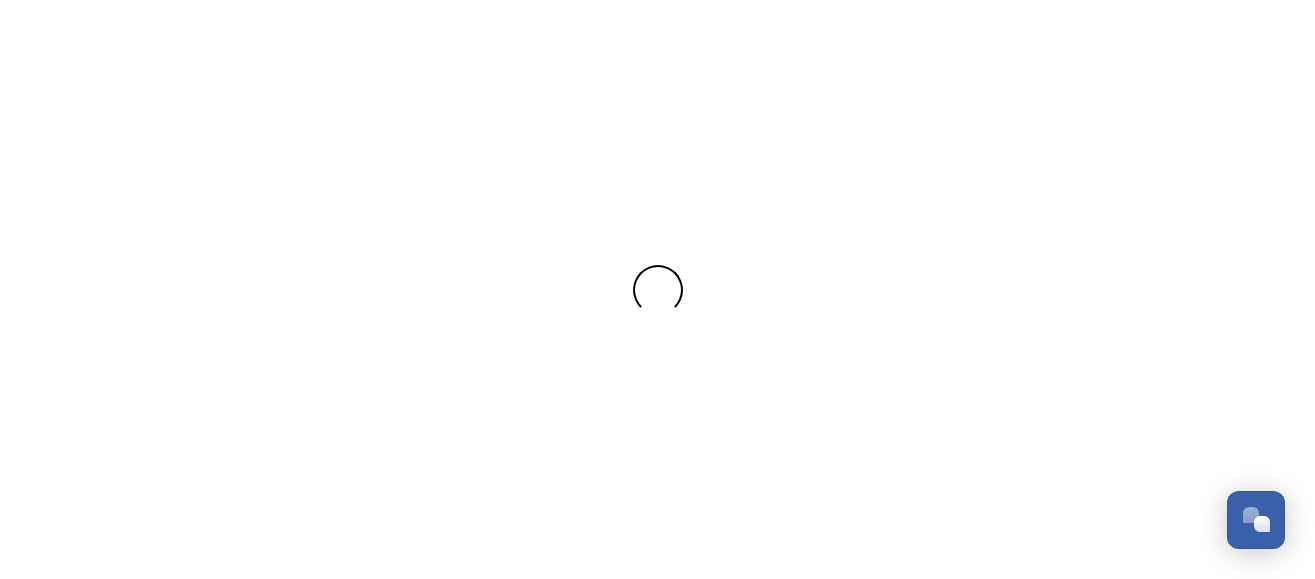 scroll, scrollTop: 0, scrollLeft: 0, axis: both 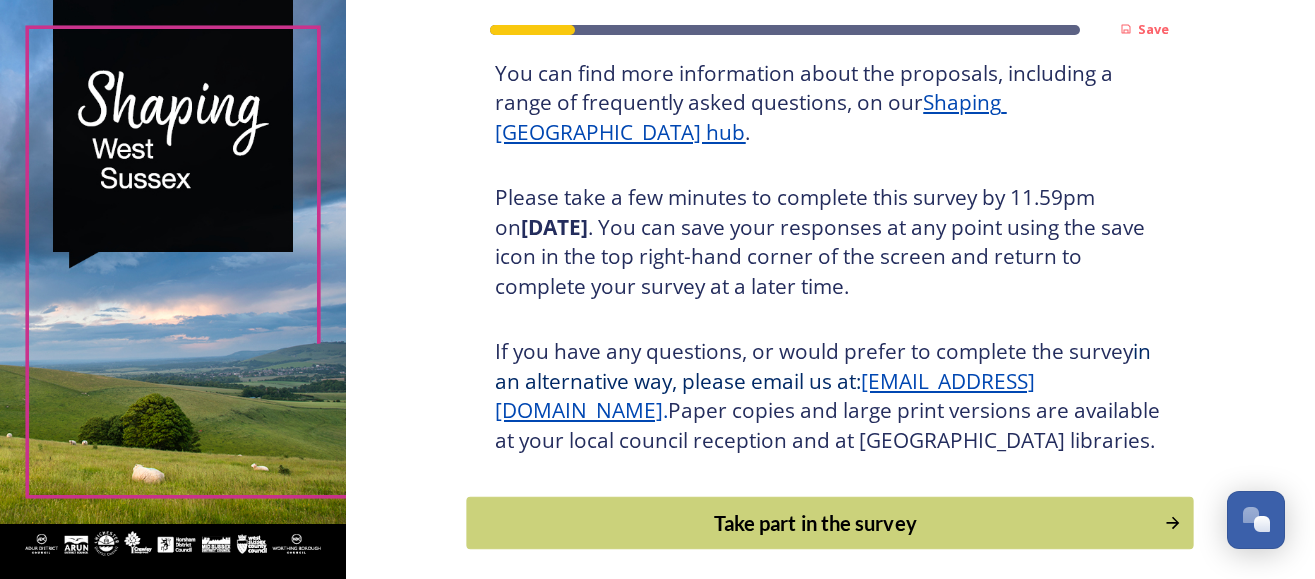 click on "Take part in the survey" at bounding box center [816, 523] 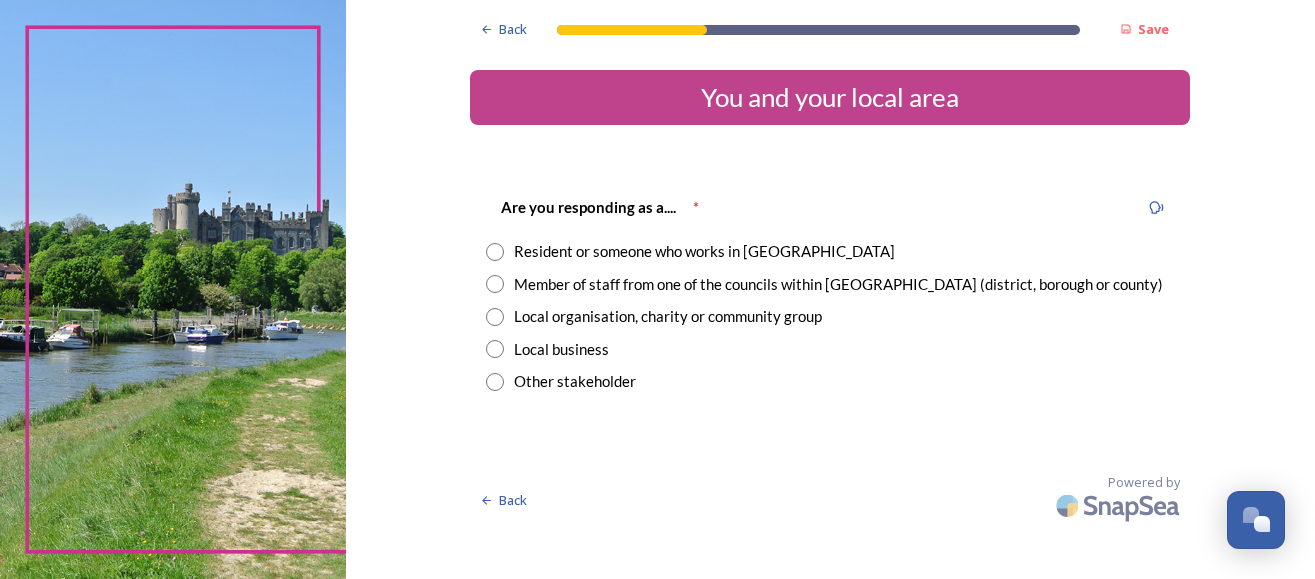 click at bounding box center (495, 252) 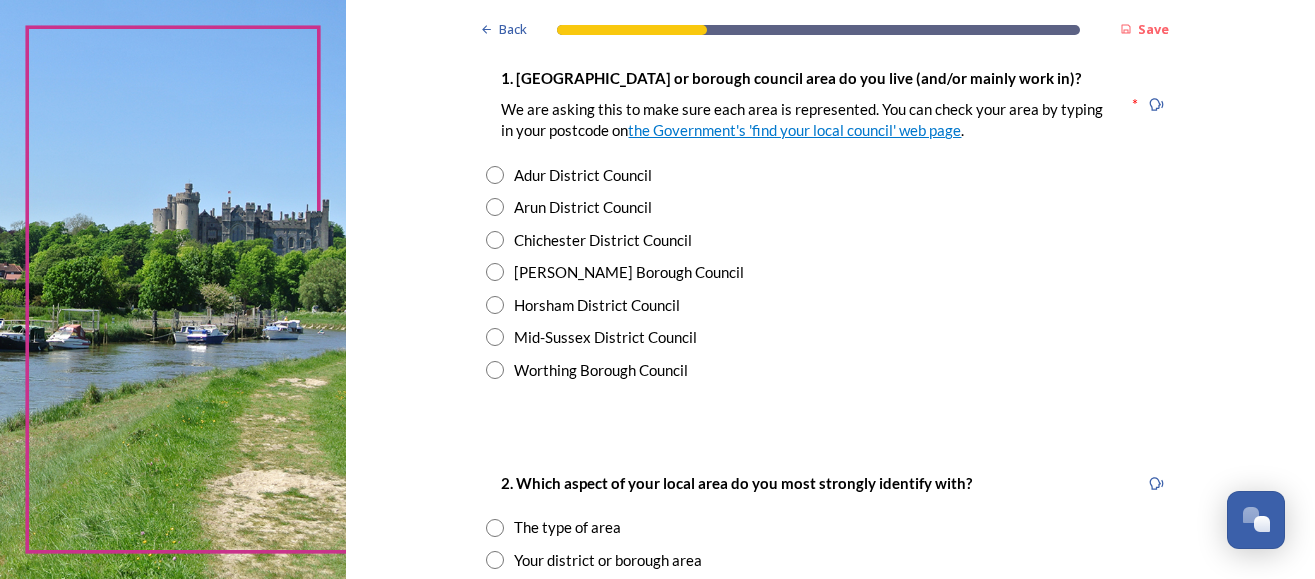 scroll, scrollTop: 389, scrollLeft: 0, axis: vertical 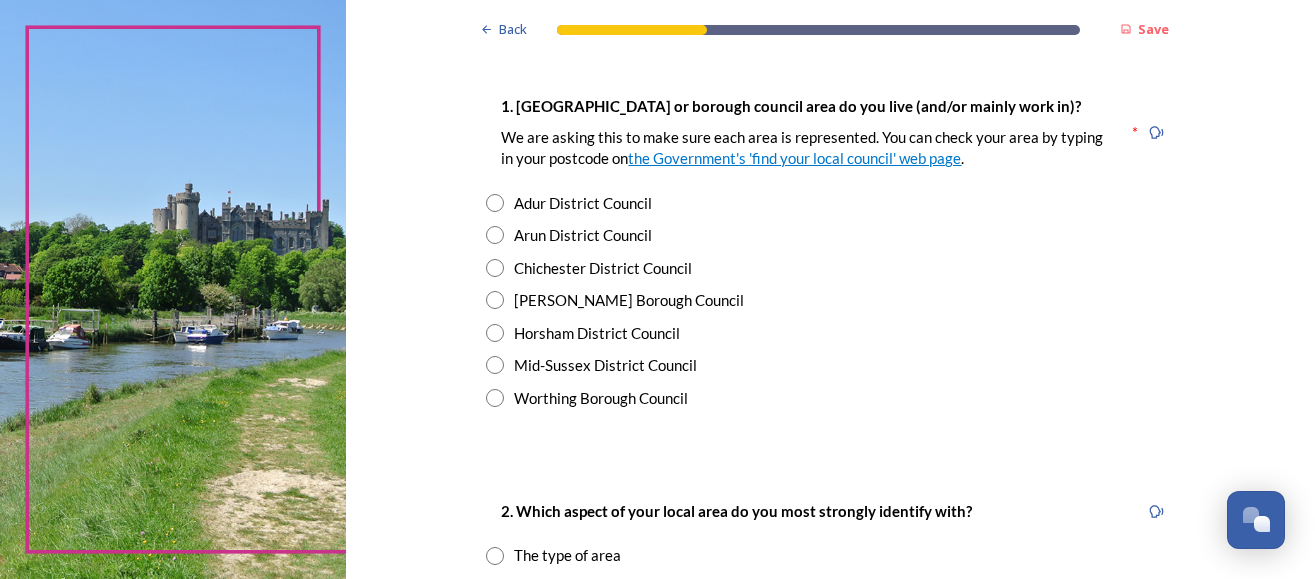 click at bounding box center [495, 268] 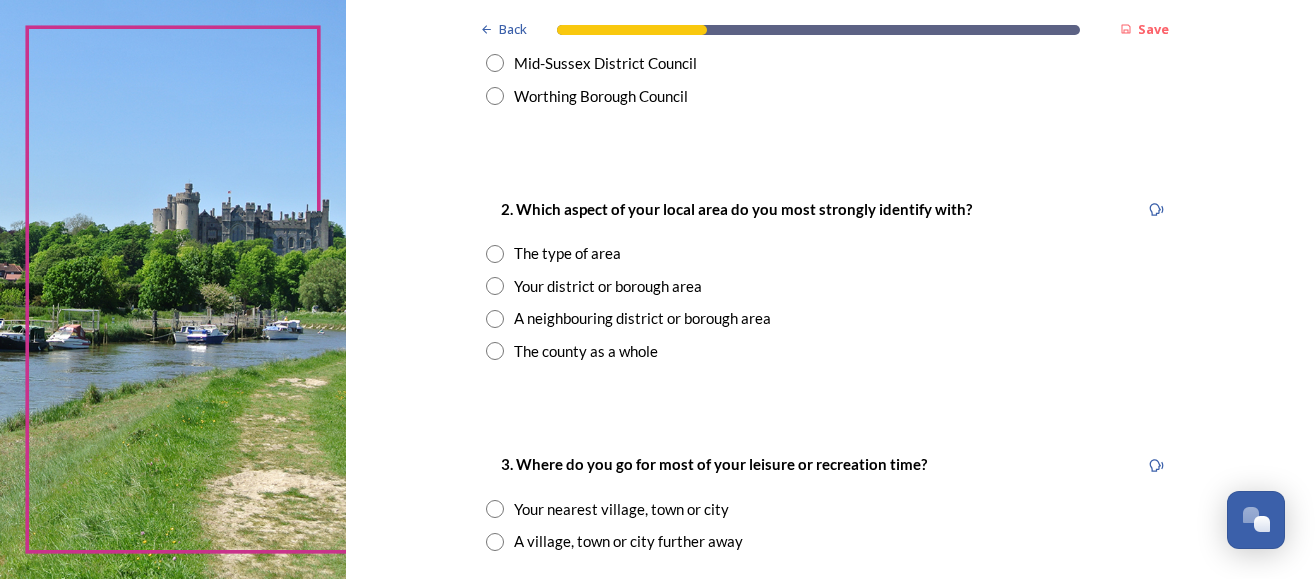 scroll, scrollTop: 708, scrollLeft: 0, axis: vertical 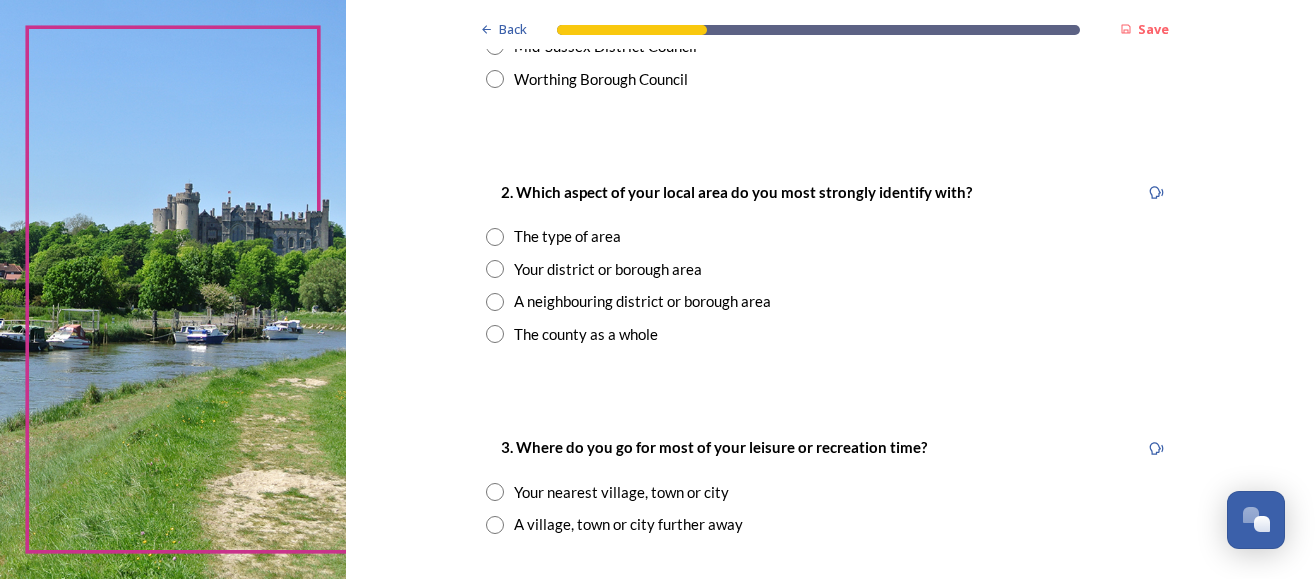 click at bounding box center [495, 334] 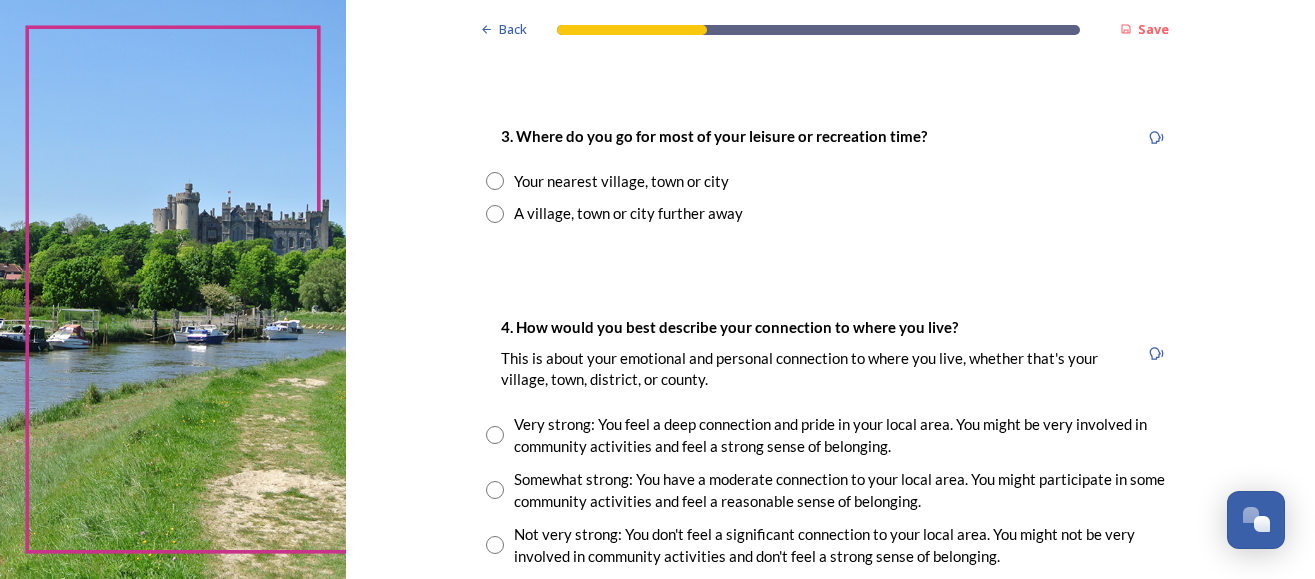 scroll, scrollTop: 1023, scrollLeft: 0, axis: vertical 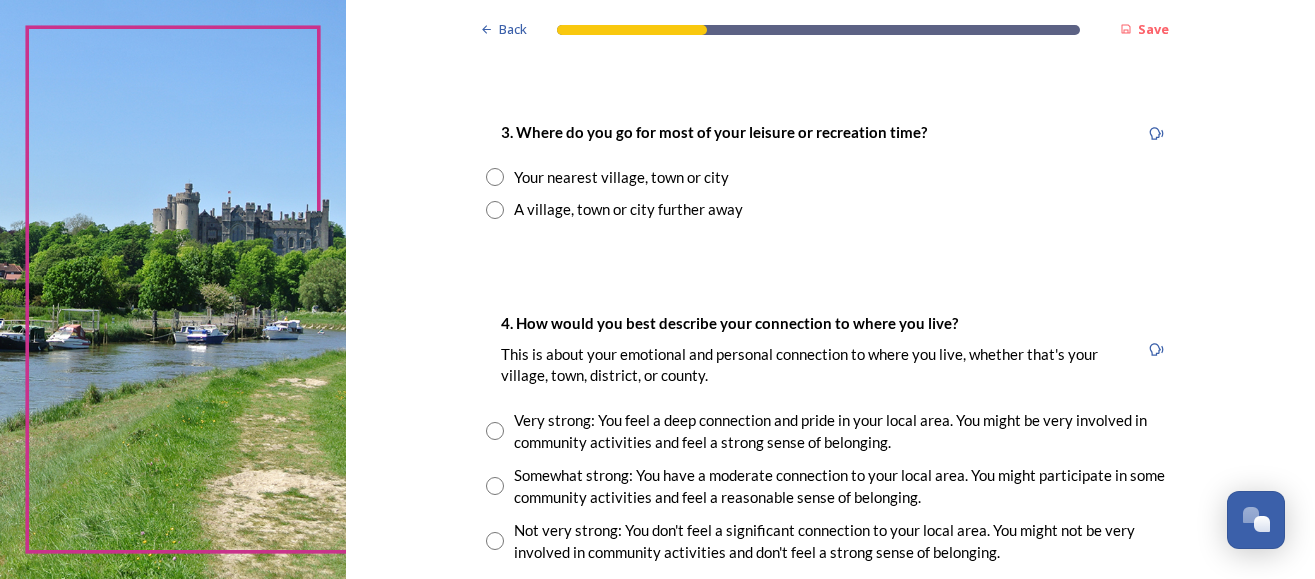 click at bounding box center [495, 177] 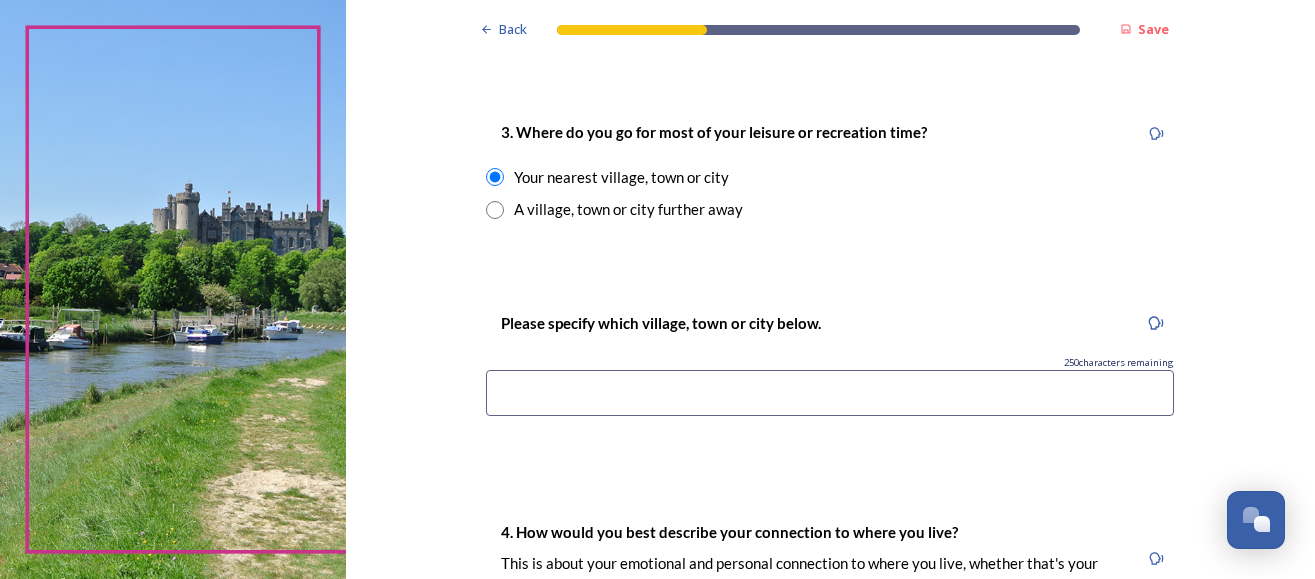 click at bounding box center [830, 393] 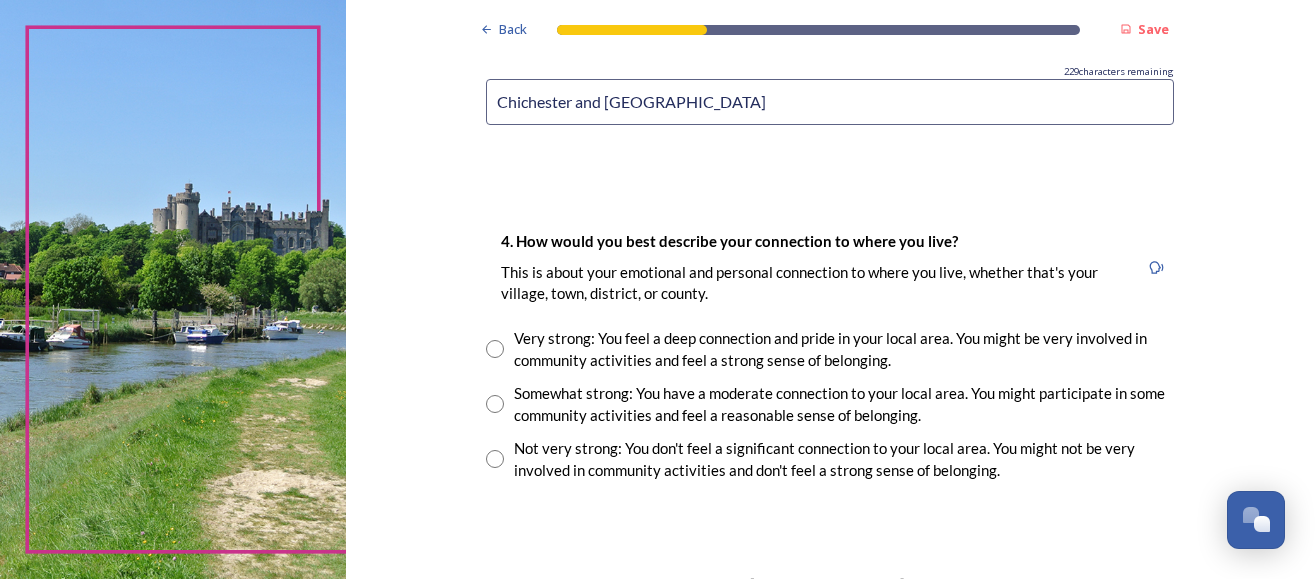 scroll, scrollTop: 1327, scrollLeft: 0, axis: vertical 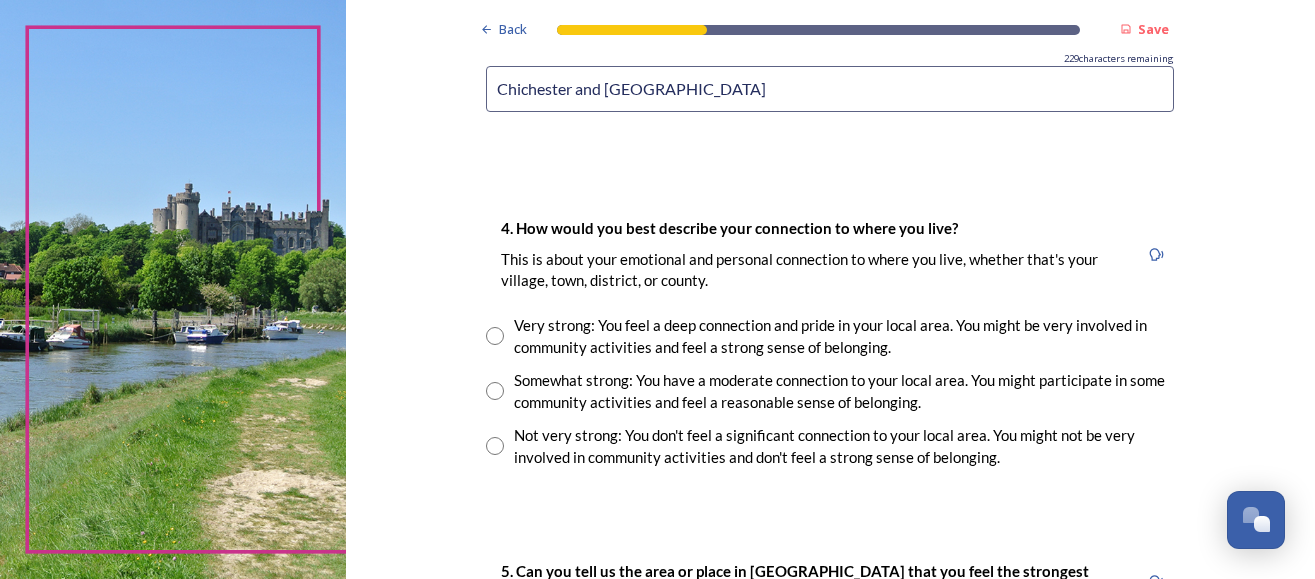 type on "Chichester and [GEOGRAPHIC_DATA]" 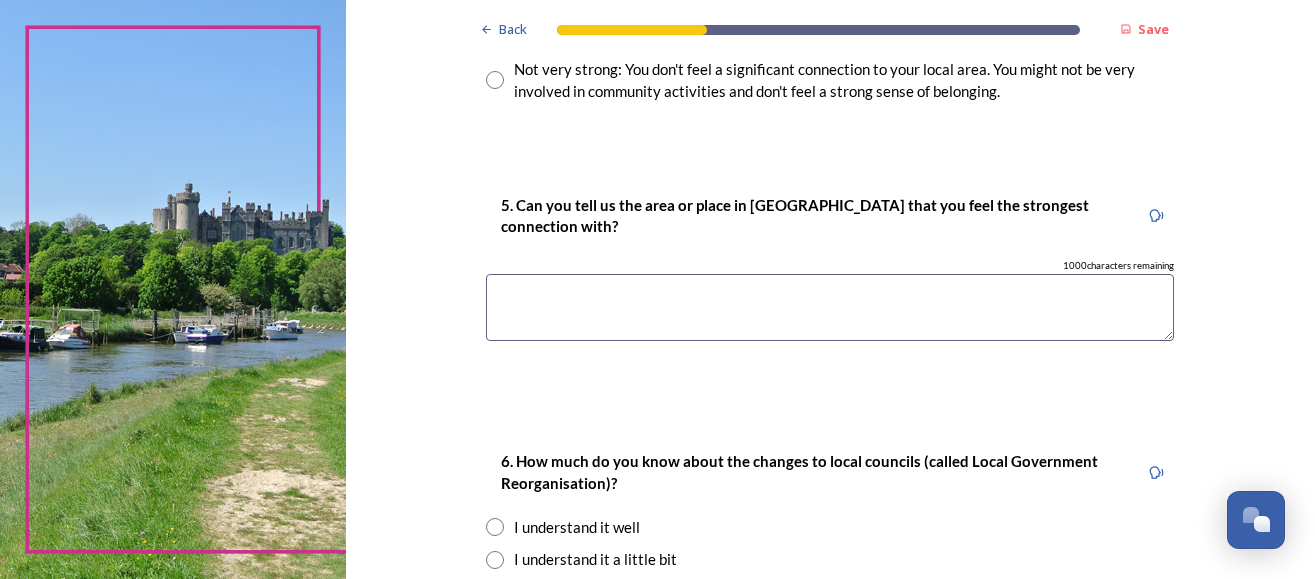 scroll, scrollTop: 1719, scrollLeft: 0, axis: vertical 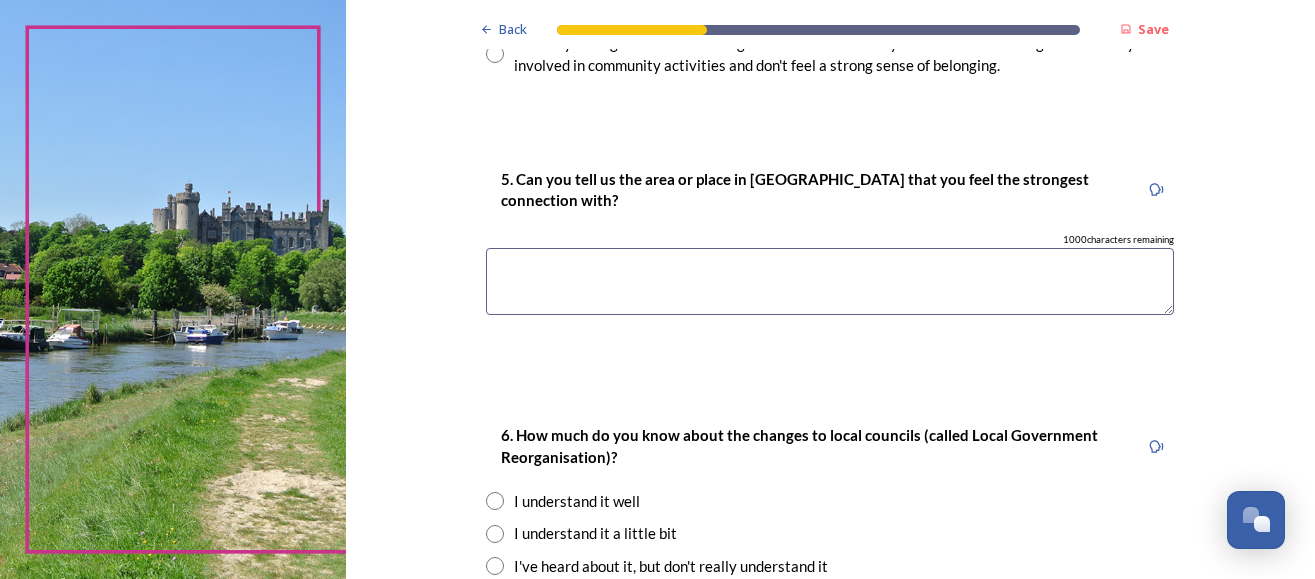 click at bounding box center (830, 281) 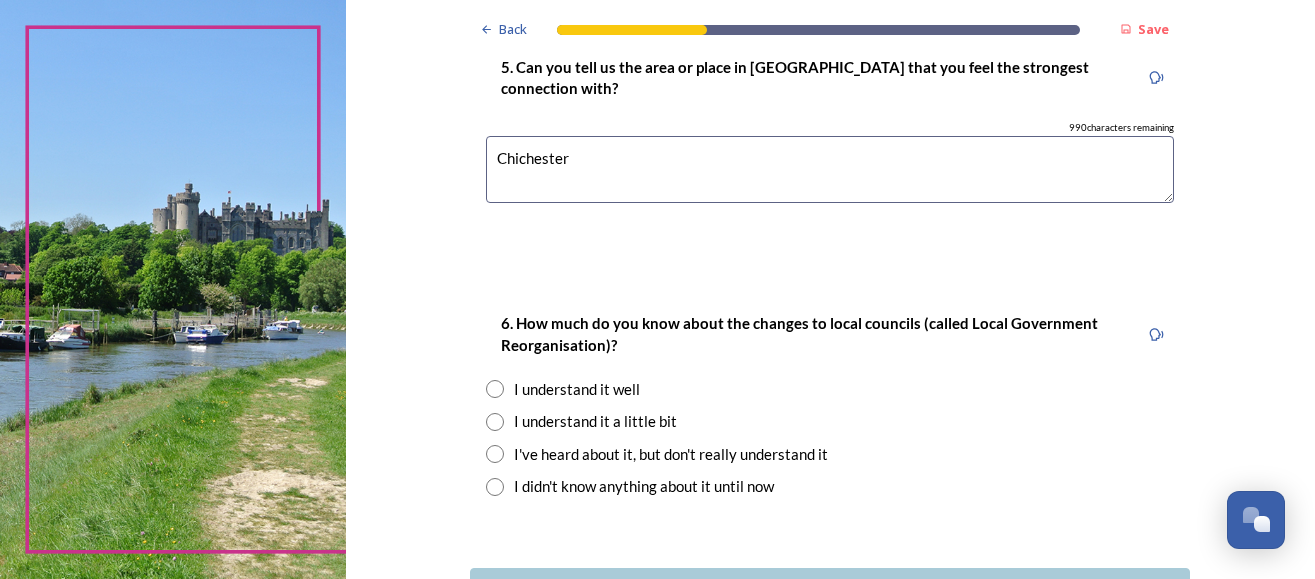 scroll, scrollTop: 1871, scrollLeft: 0, axis: vertical 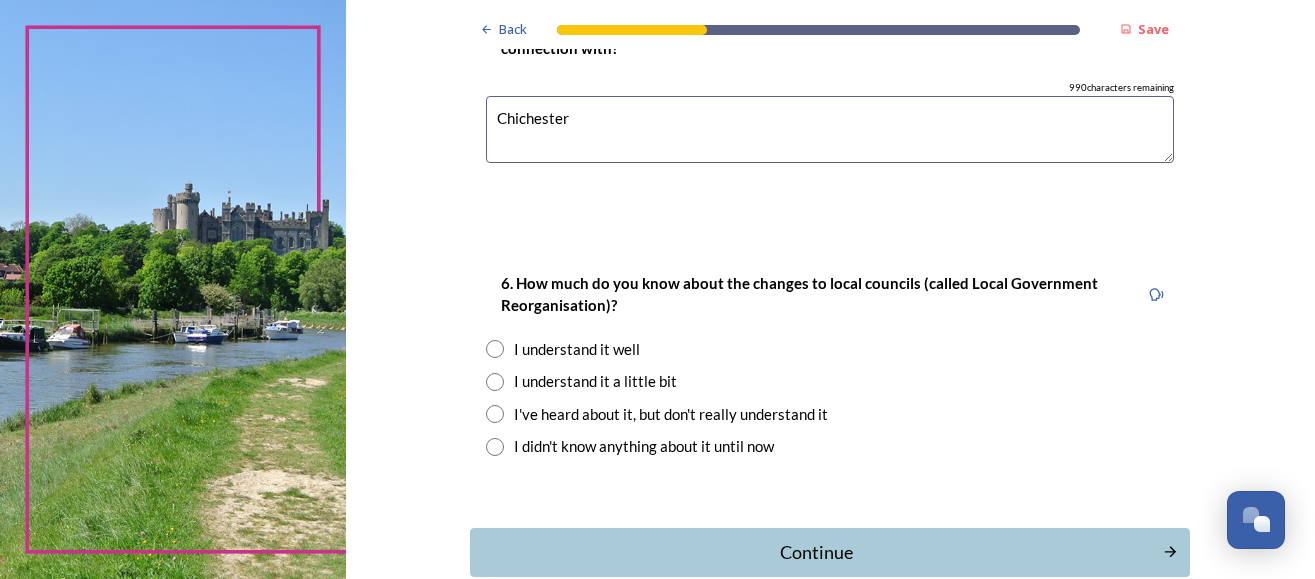 type on "Chichester" 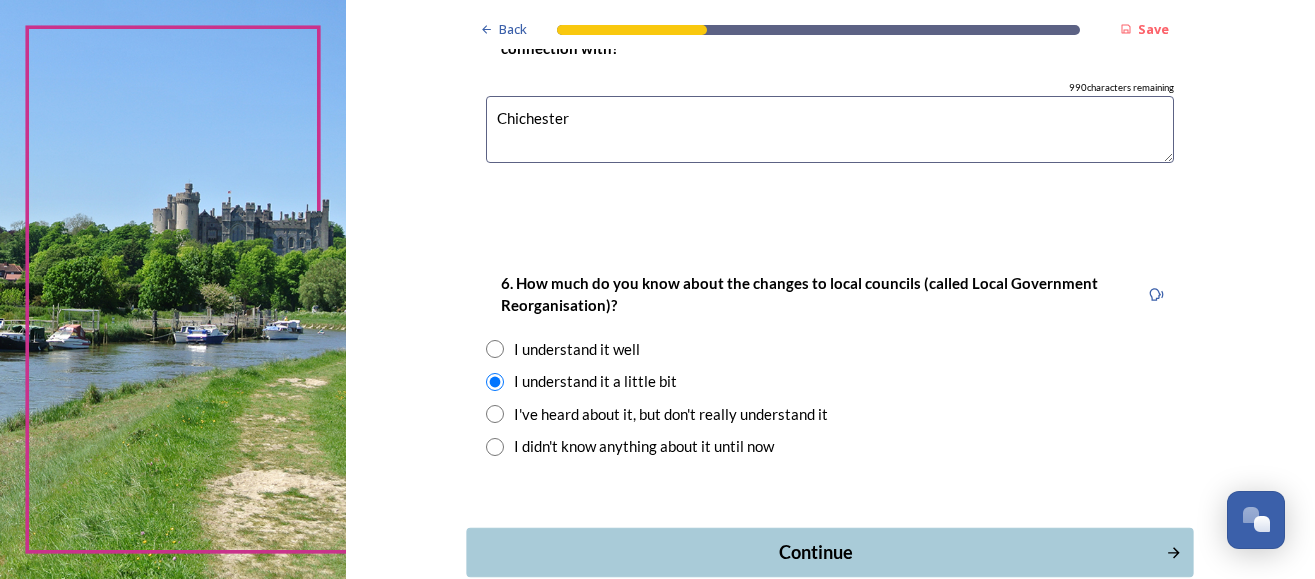 click on "Continue" at bounding box center [816, 552] 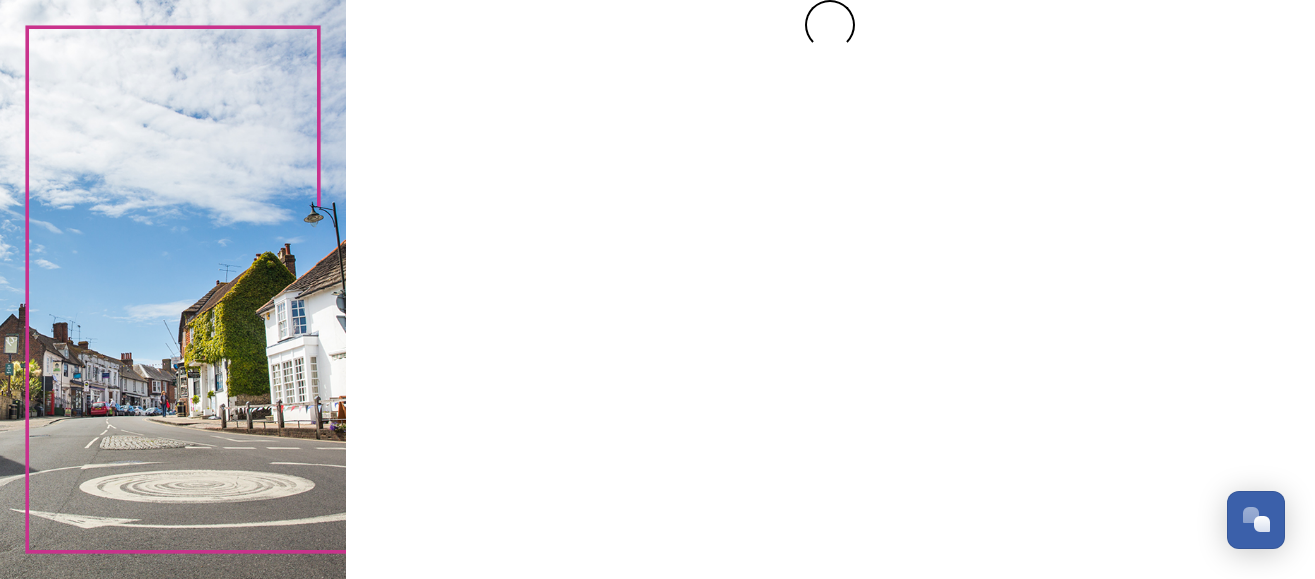 scroll, scrollTop: 0, scrollLeft: 0, axis: both 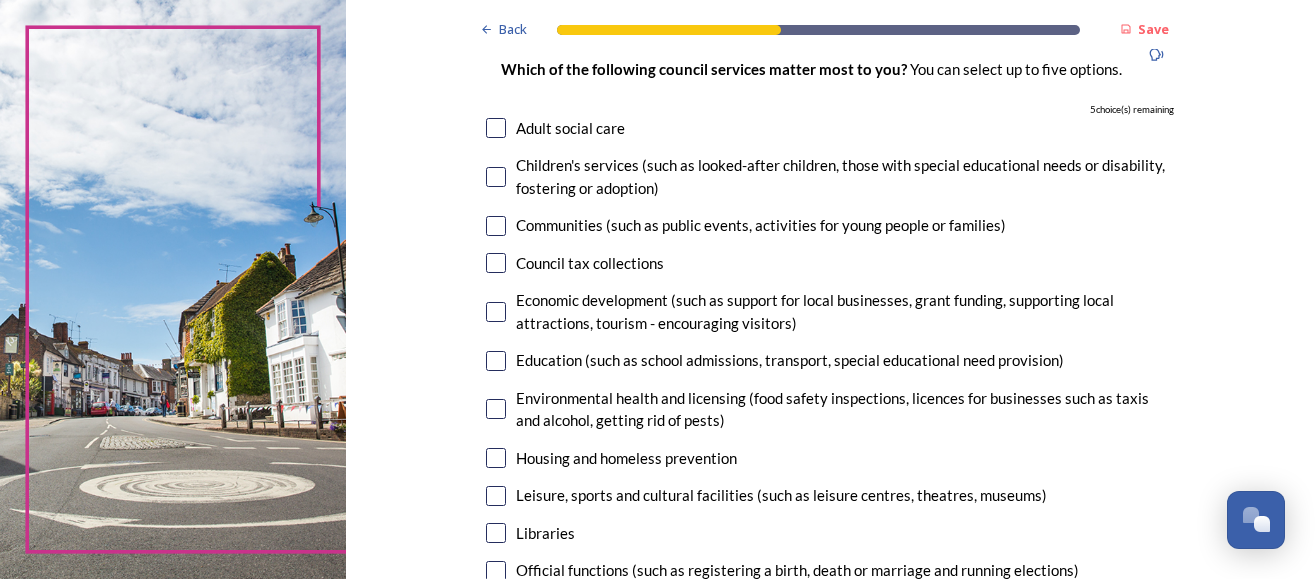 click at bounding box center (496, 496) 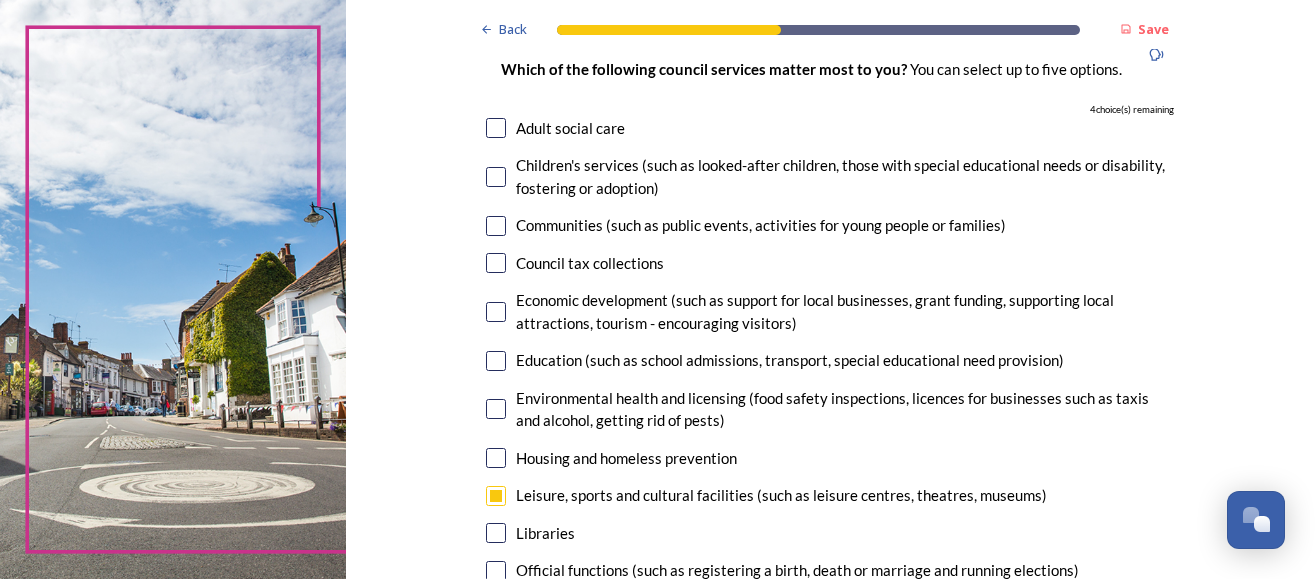 click at bounding box center [496, 312] 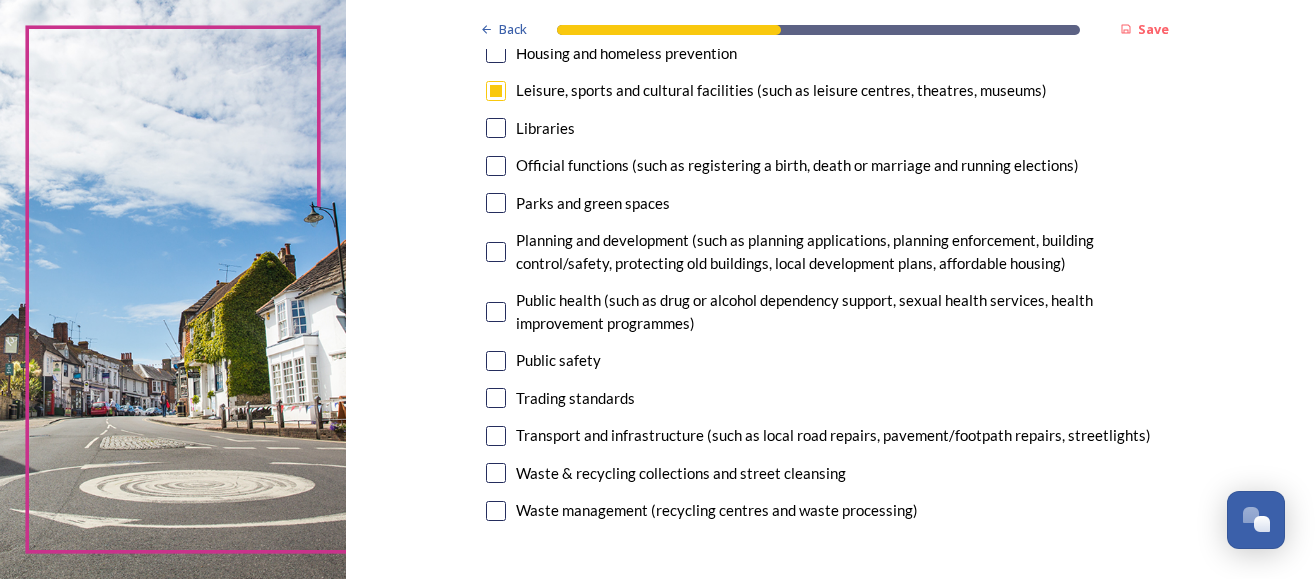 scroll, scrollTop: 601, scrollLeft: 0, axis: vertical 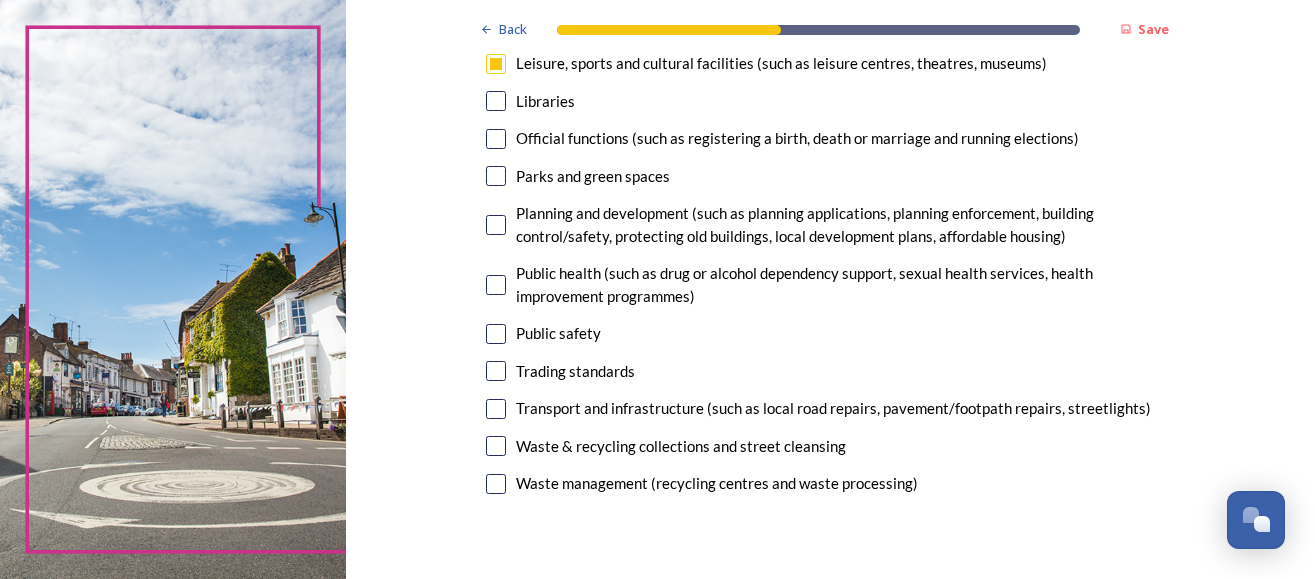 click at bounding box center (496, 334) 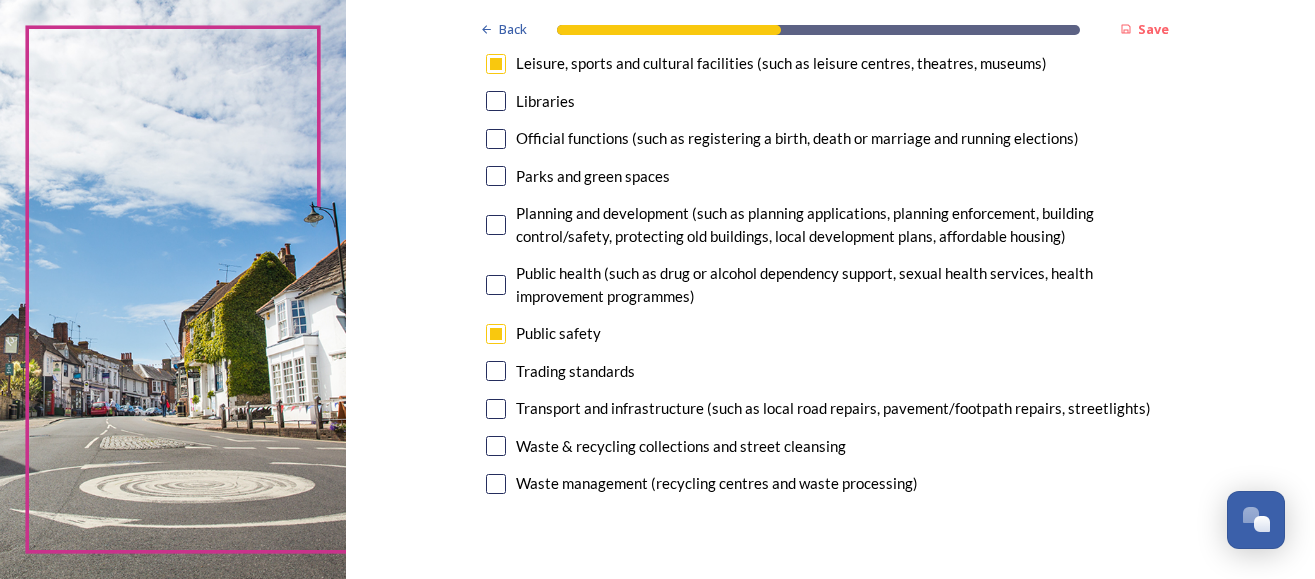 click at bounding box center (496, 446) 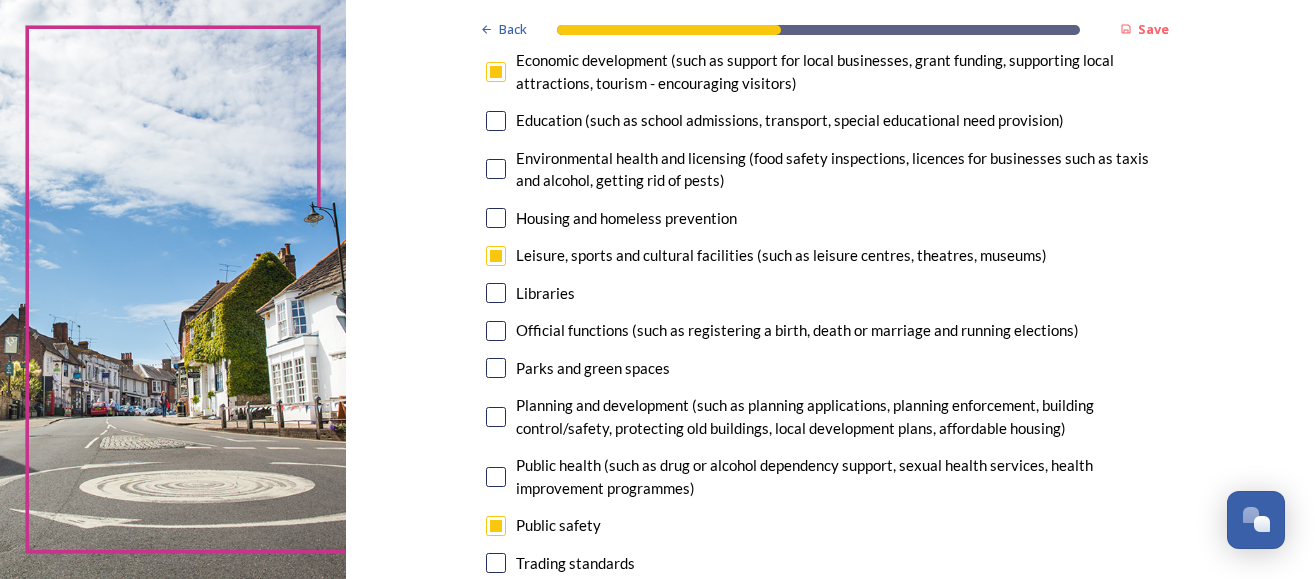 scroll, scrollTop: 423, scrollLeft: 0, axis: vertical 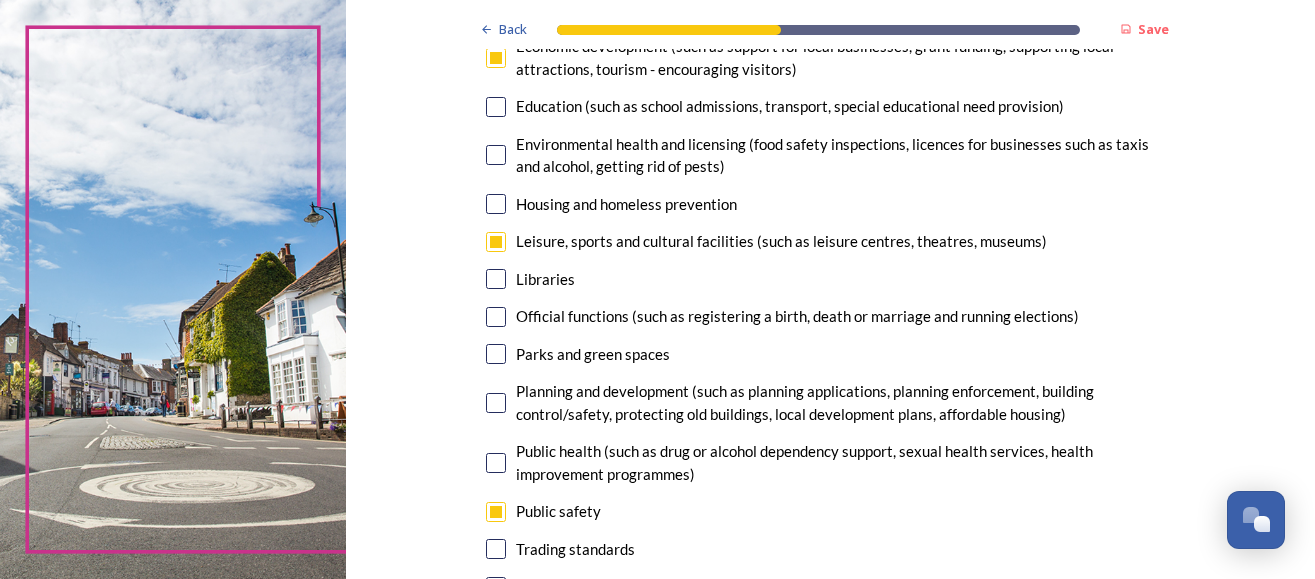 click at bounding box center [496, 463] 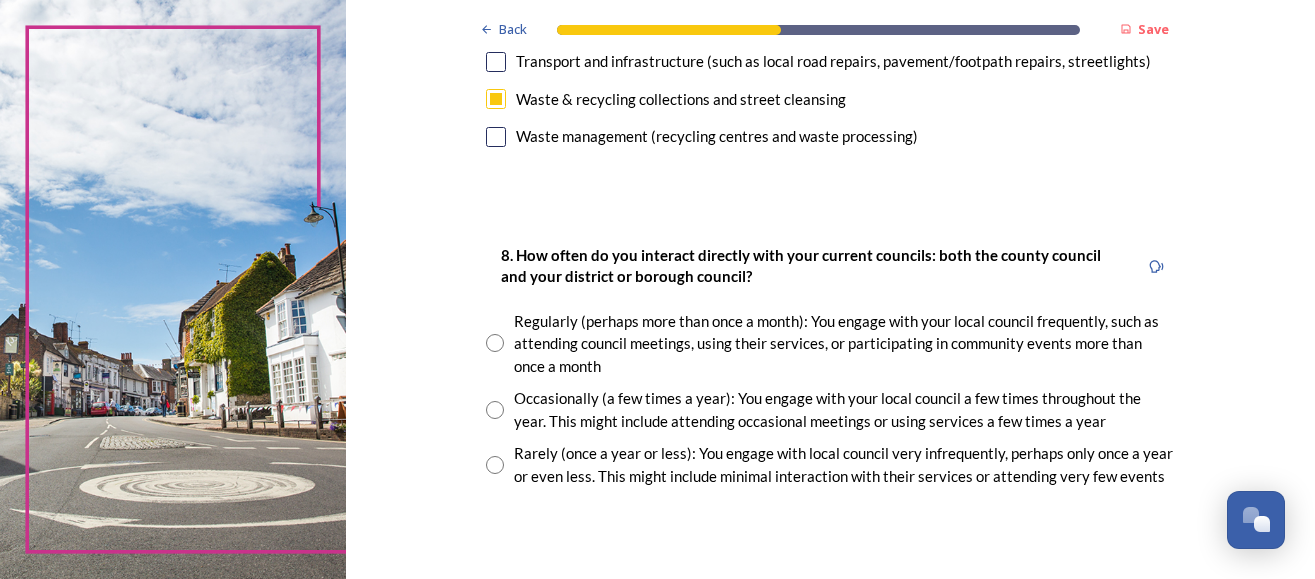 scroll, scrollTop: 961, scrollLeft: 0, axis: vertical 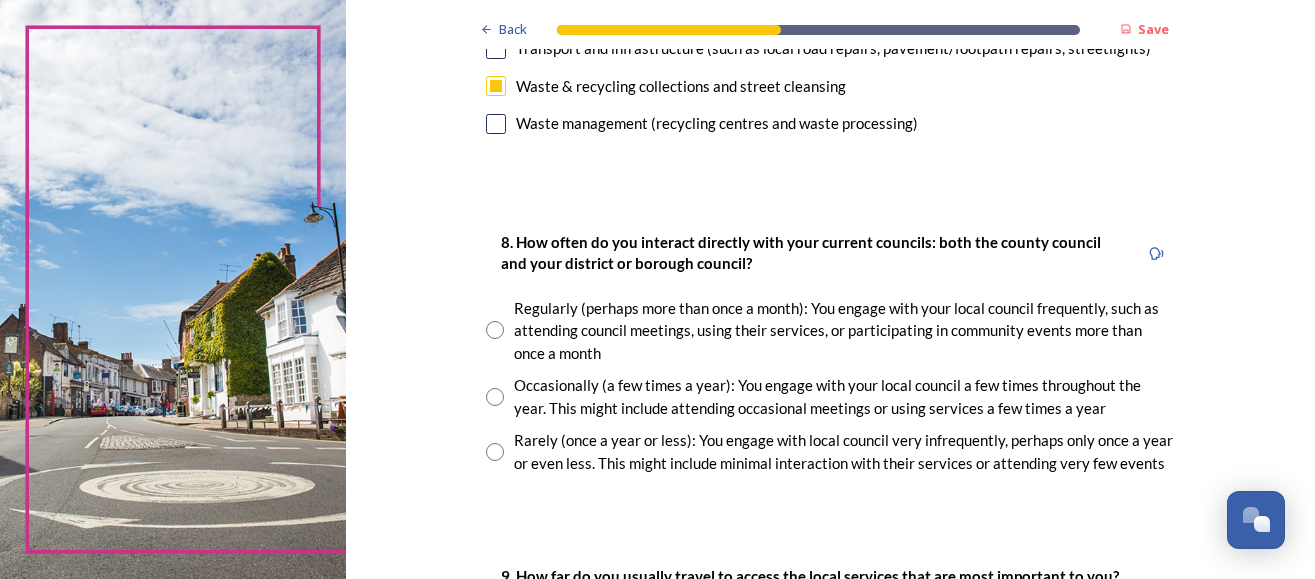 click at bounding box center [495, 452] 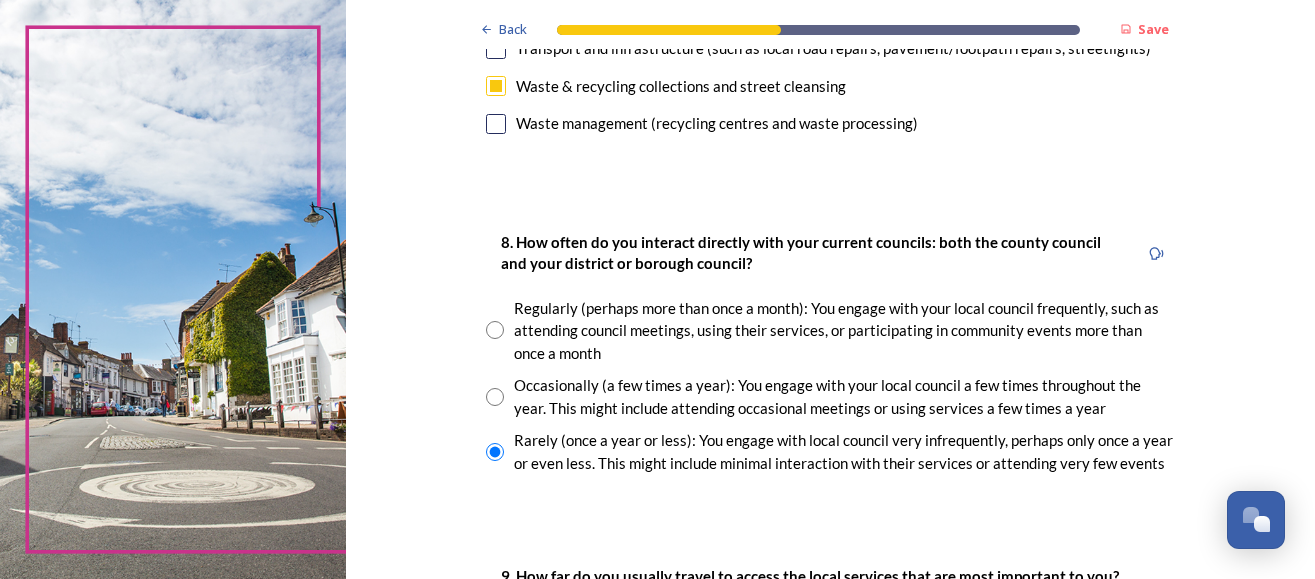 click at bounding box center (495, 397) 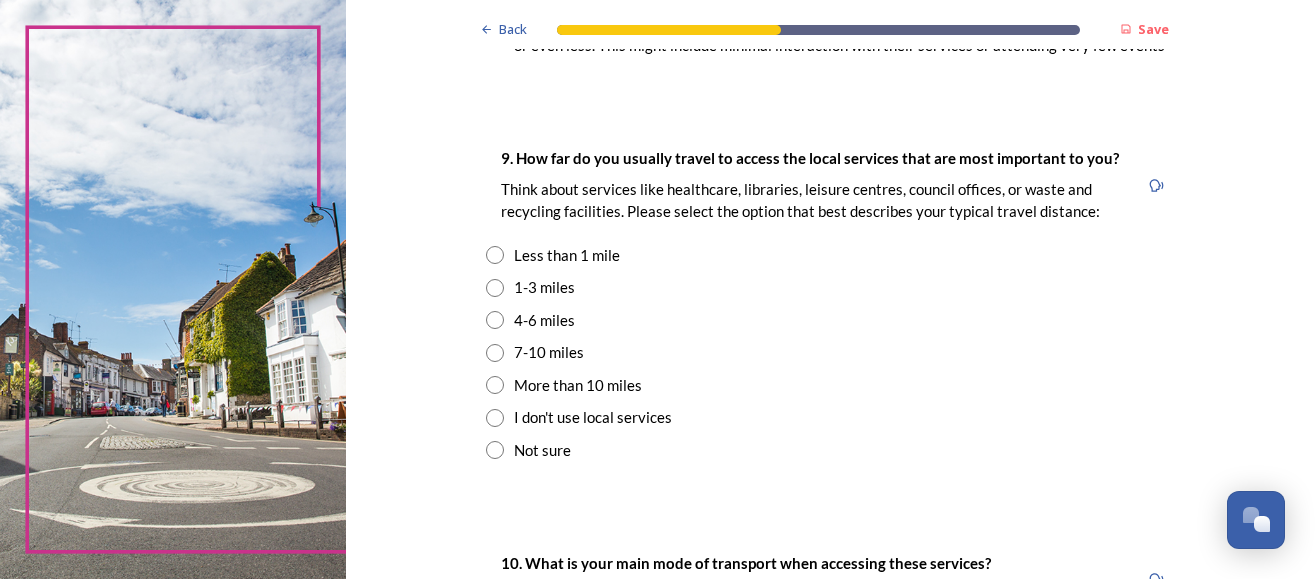 scroll, scrollTop: 1384, scrollLeft: 0, axis: vertical 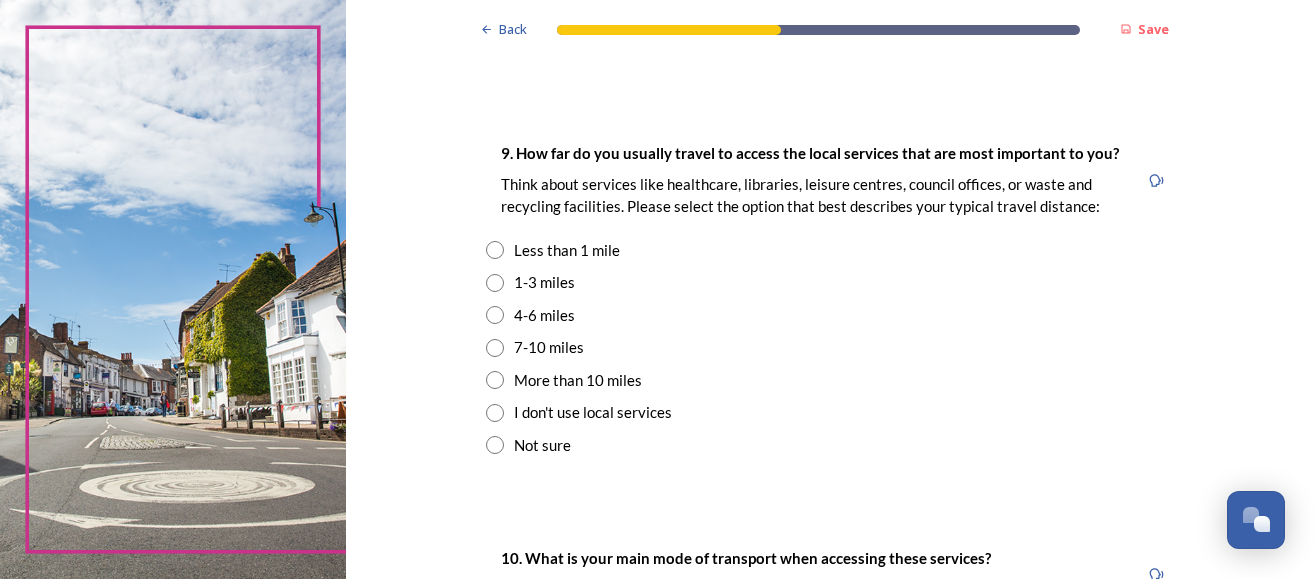 click at bounding box center [495, 250] 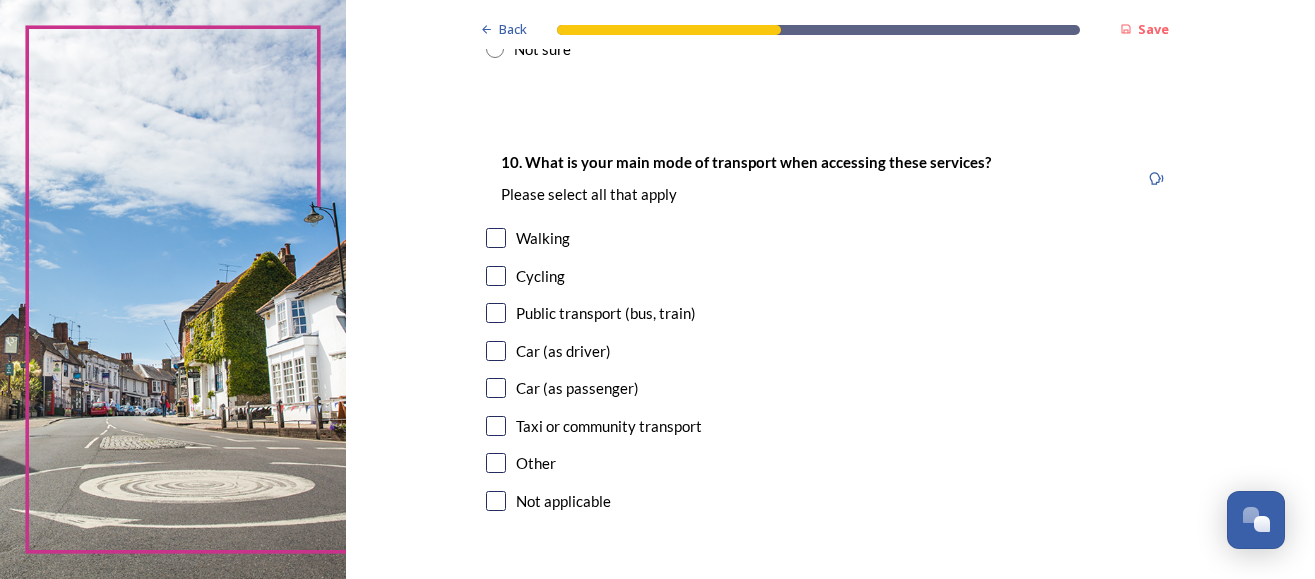 scroll, scrollTop: 1784, scrollLeft: 0, axis: vertical 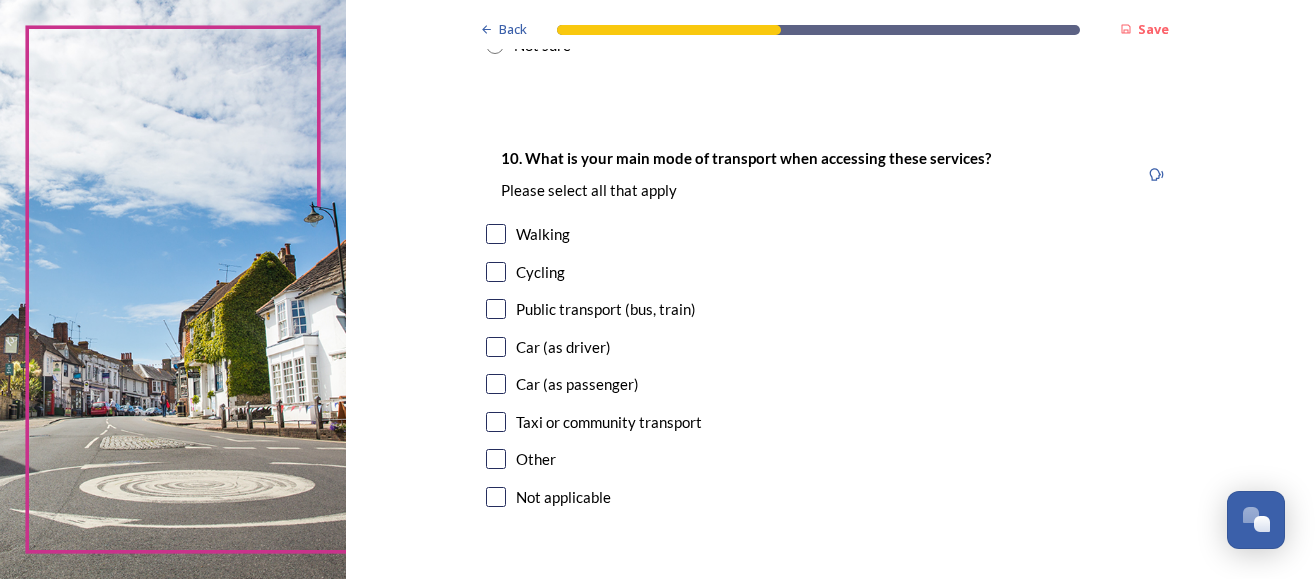 click at bounding box center (496, 234) 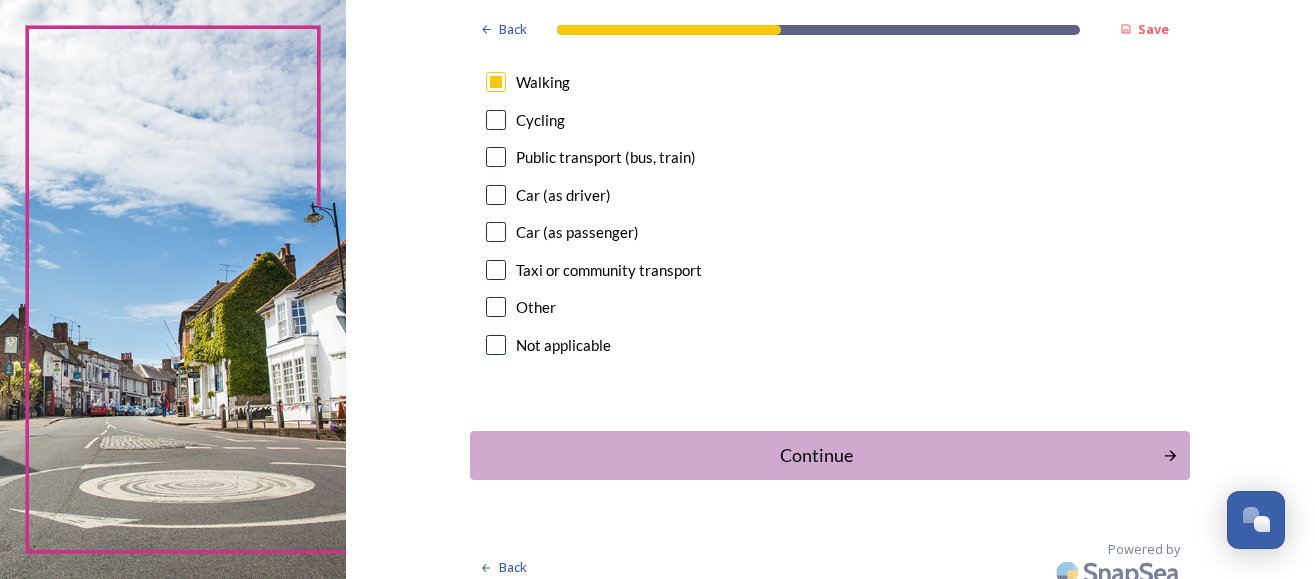 scroll, scrollTop: 1949, scrollLeft: 0, axis: vertical 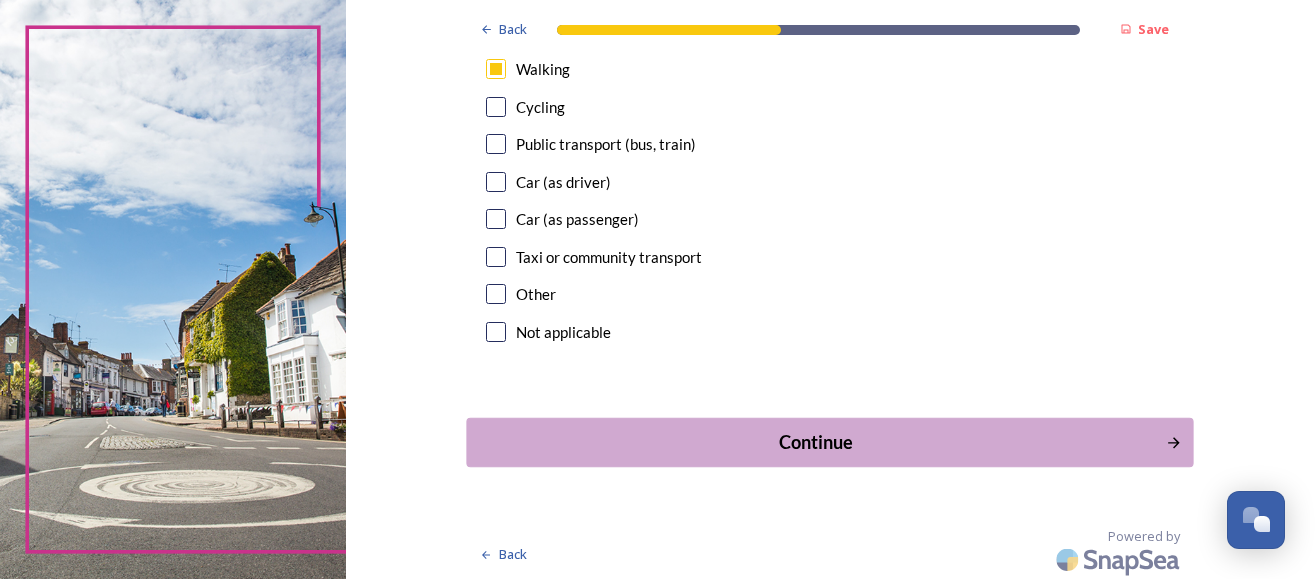 click on "Continue" at bounding box center [816, 442] 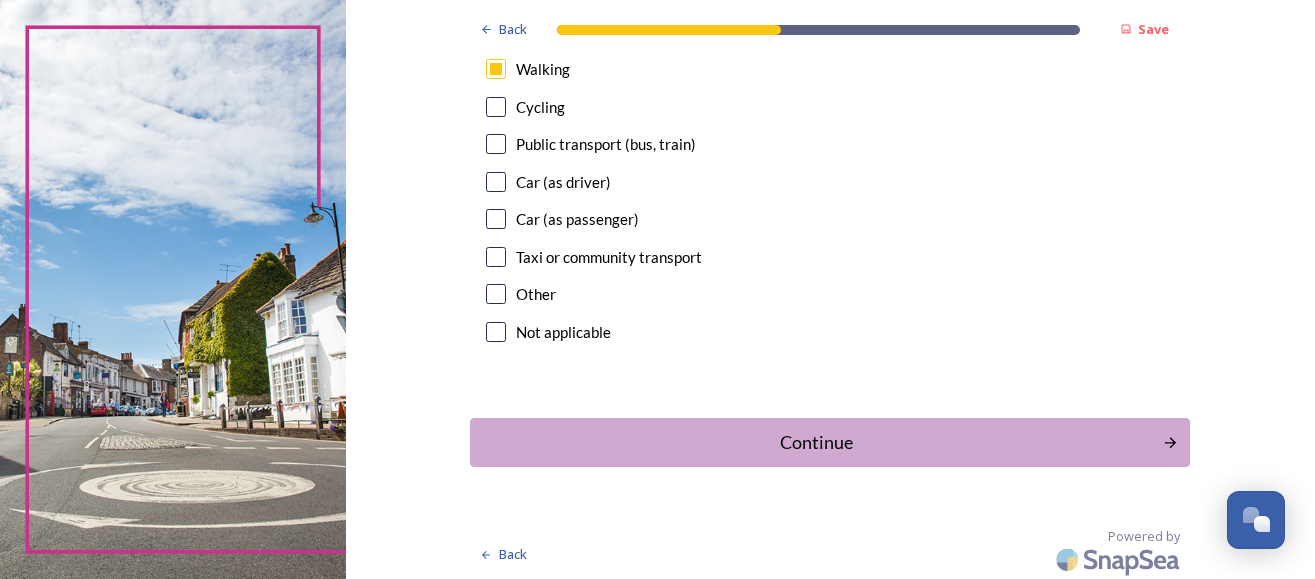 scroll, scrollTop: 0, scrollLeft: 0, axis: both 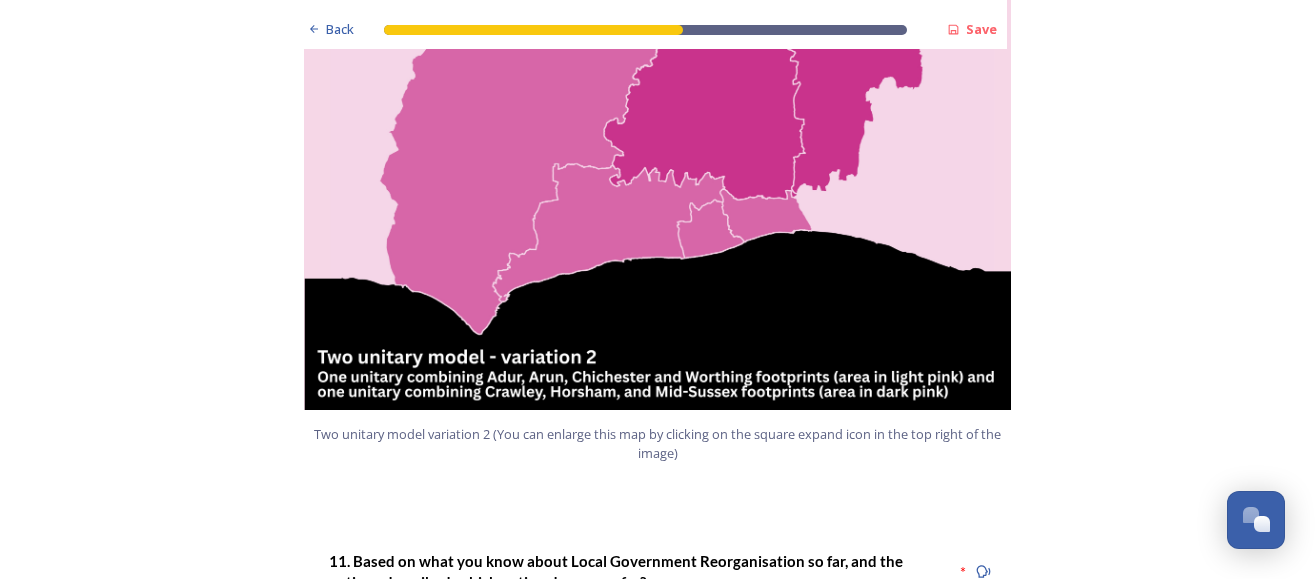 click at bounding box center (323, 691) 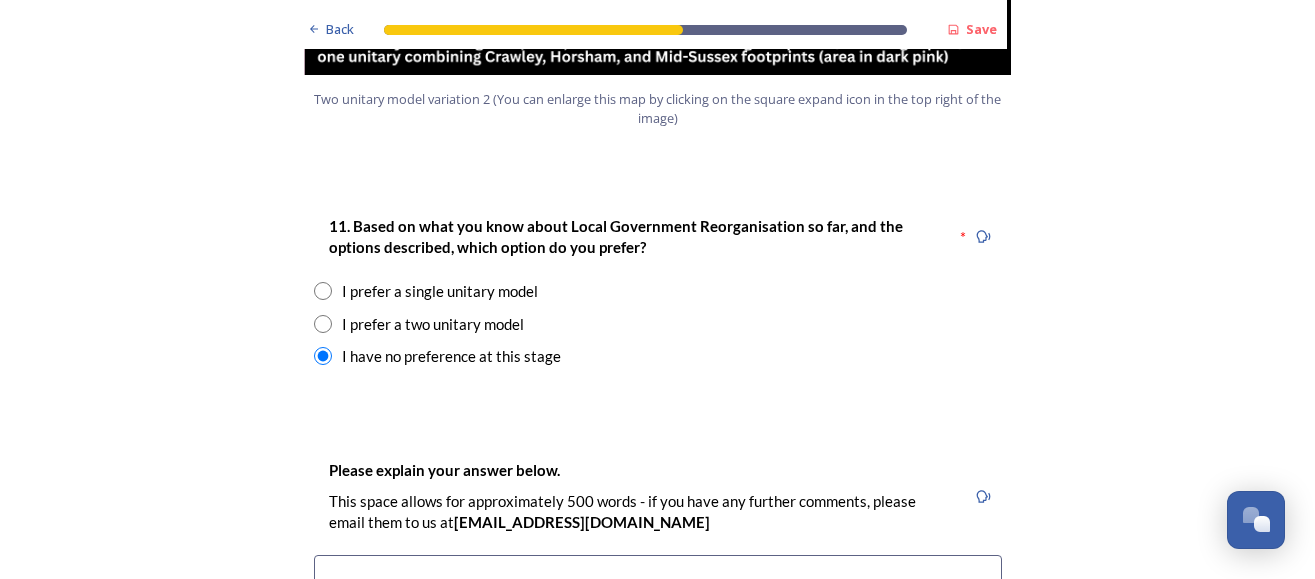scroll, scrollTop: 2665, scrollLeft: 0, axis: vertical 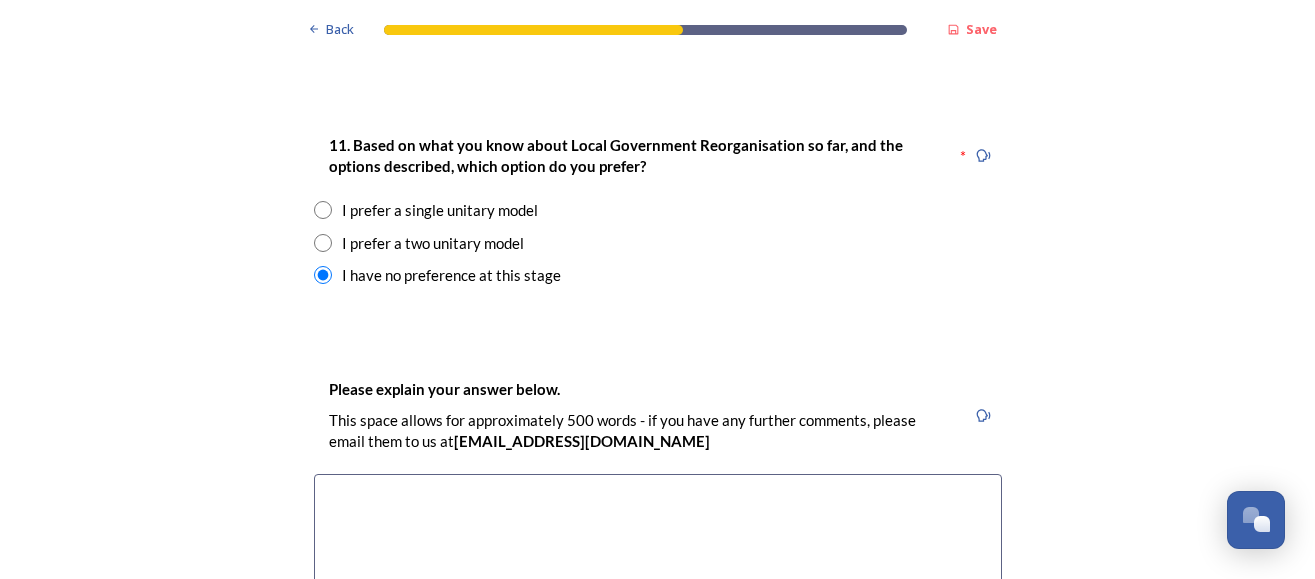 click at bounding box center [658, 586] 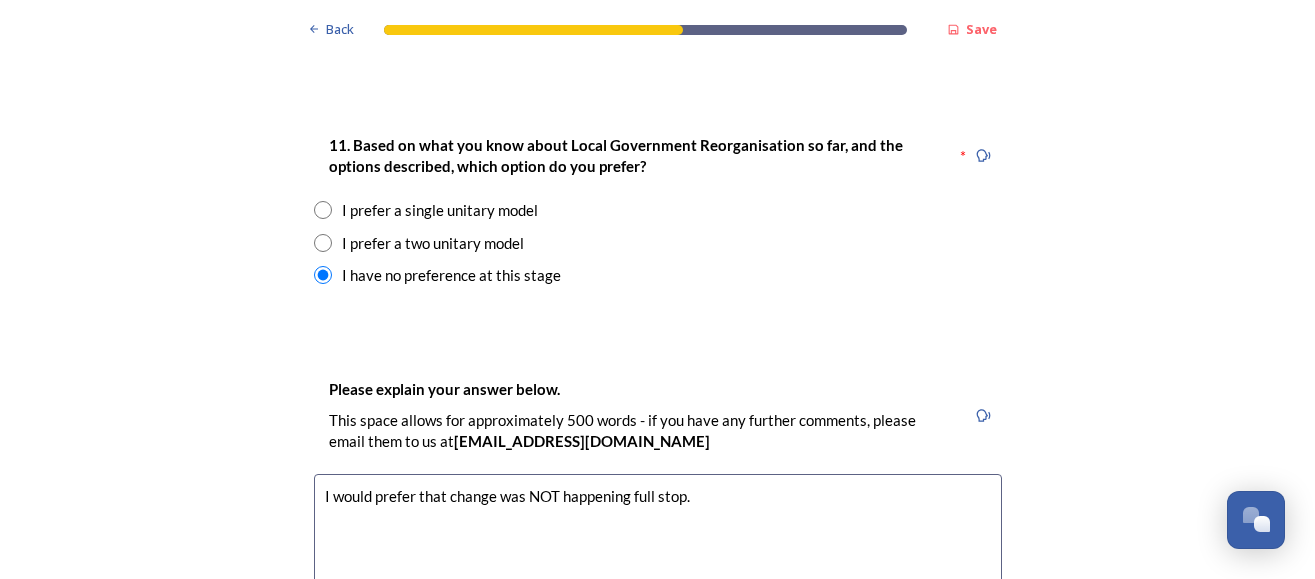 click on "I would prefer that change was NOT happening full stop." at bounding box center [658, 586] 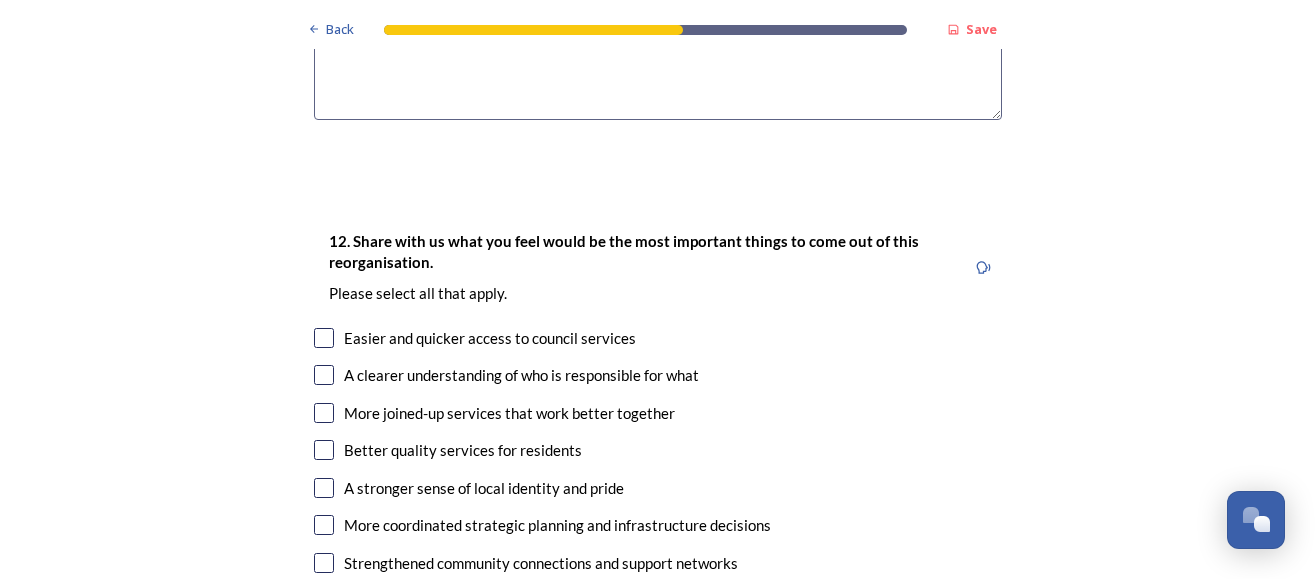 scroll, scrollTop: 3233, scrollLeft: 0, axis: vertical 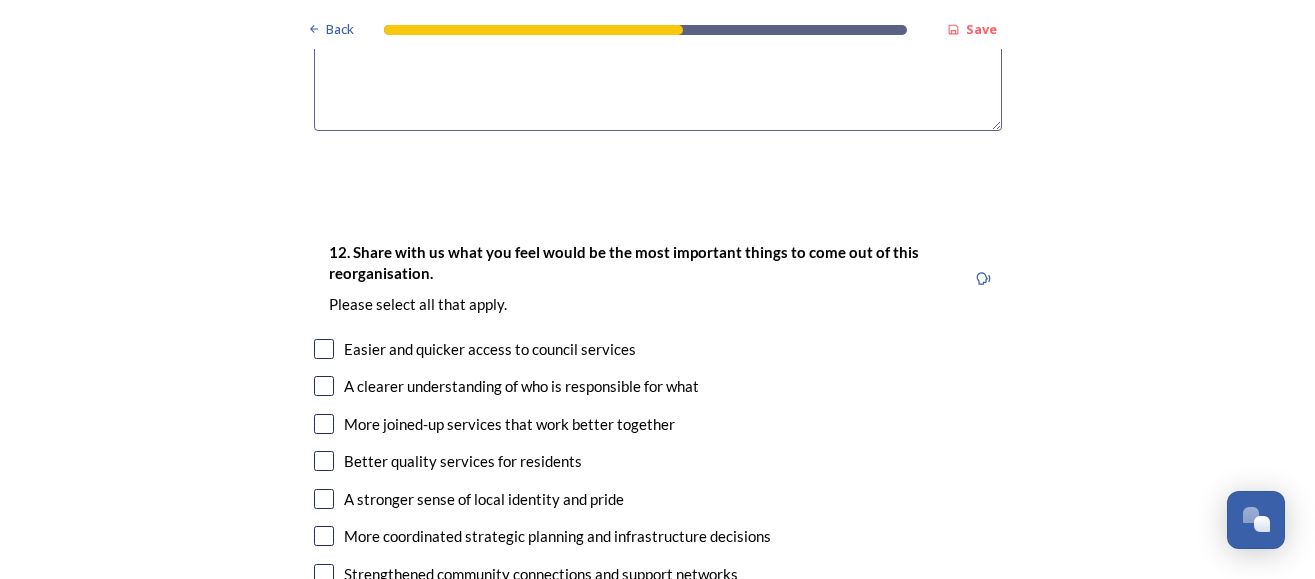type on "I would prefer that change did NOT happen at all. Losing a local council, that understands the issues facing each area, is bonkers." 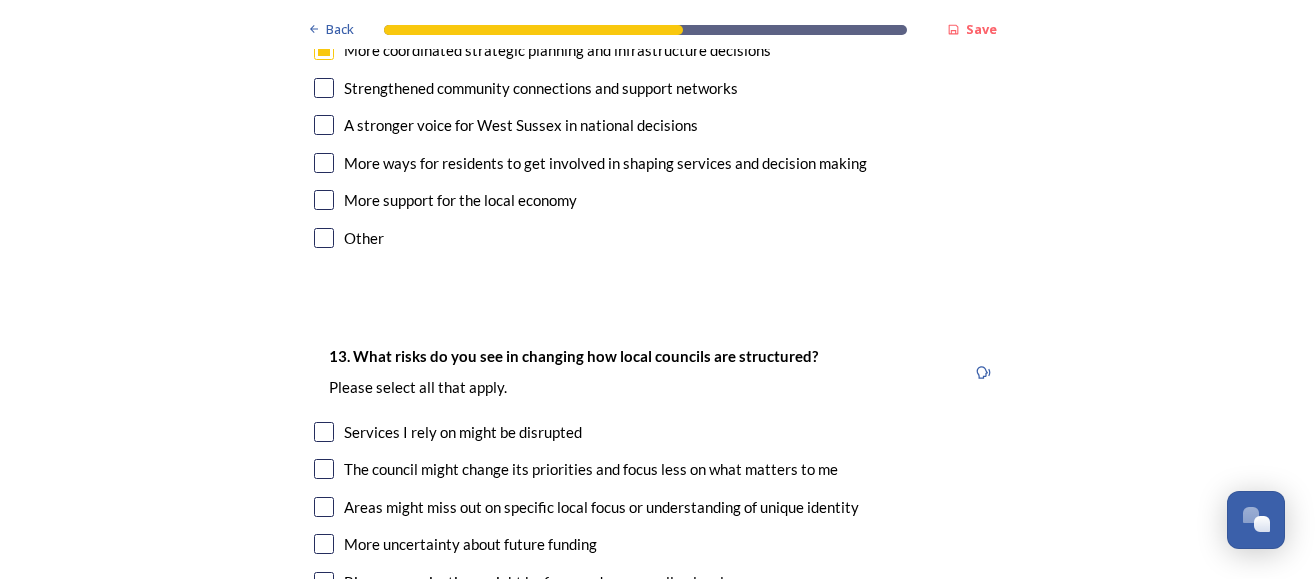 scroll, scrollTop: 3731, scrollLeft: 0, axis: vertical 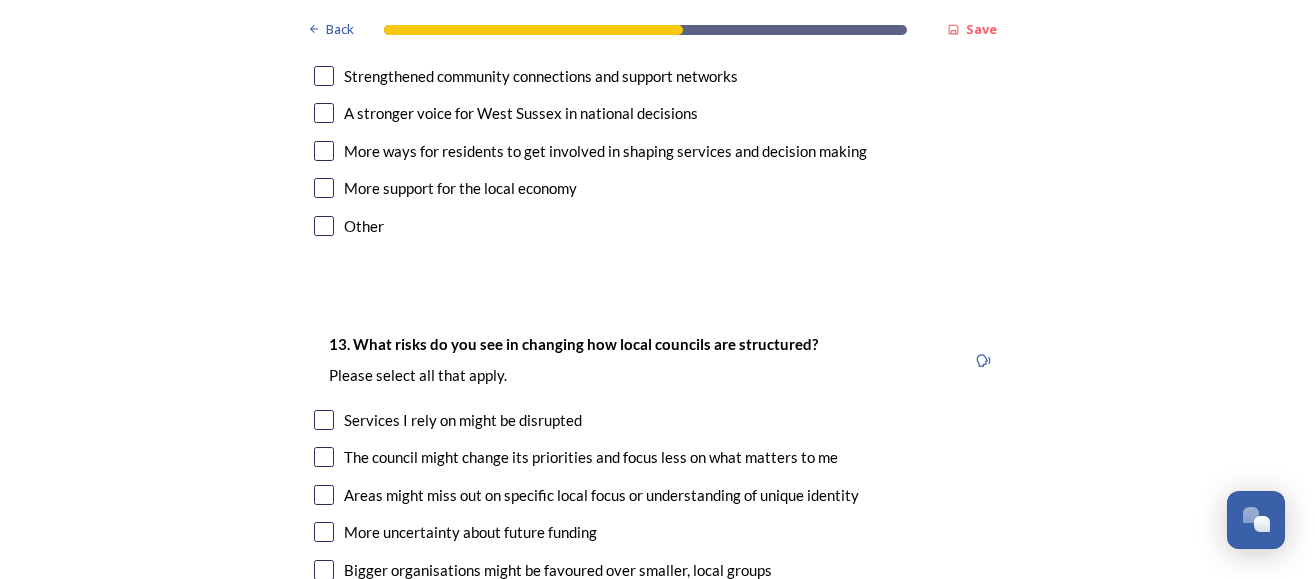click at bounding box center [324, 420] 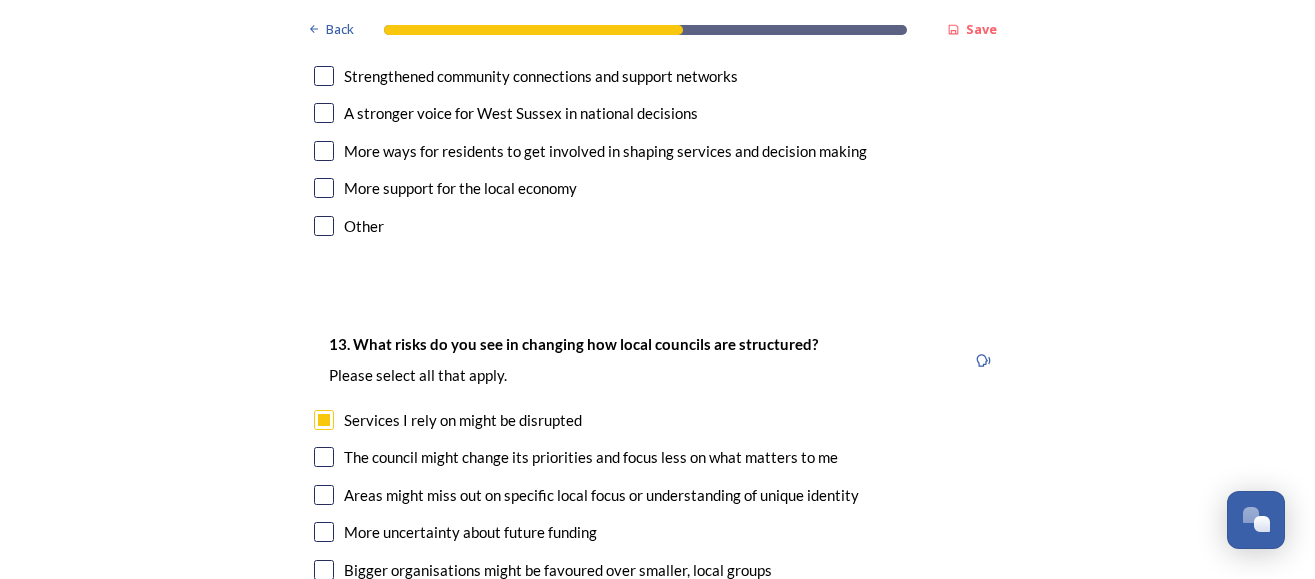 click at bounding box center [324, 457] 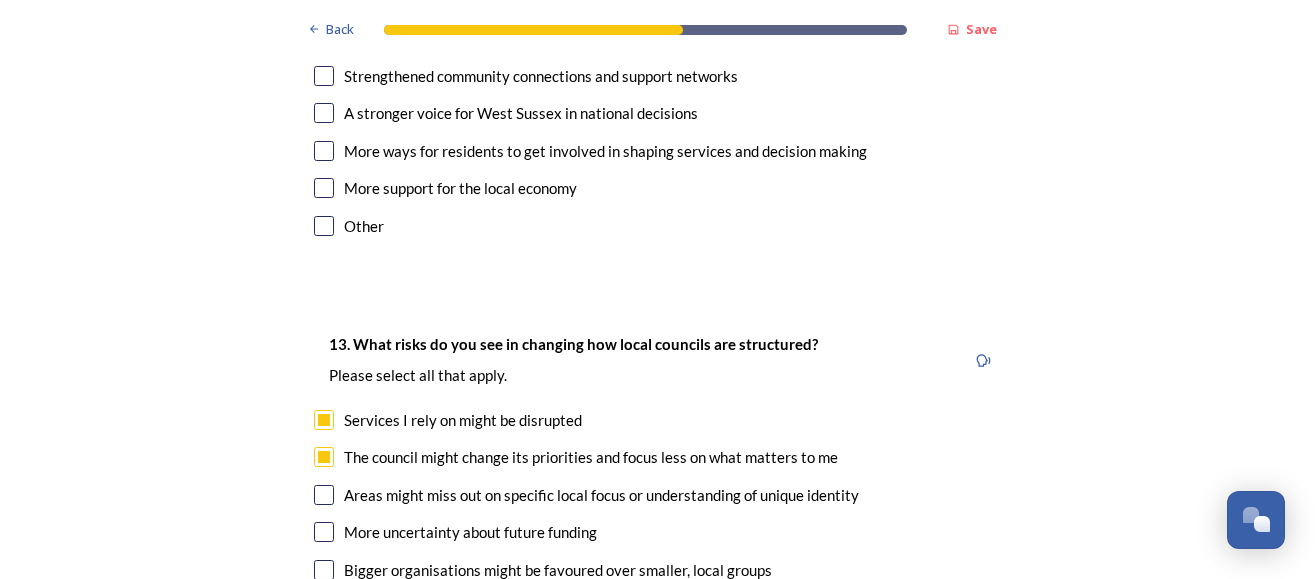 click at bounding box center (324, 495) 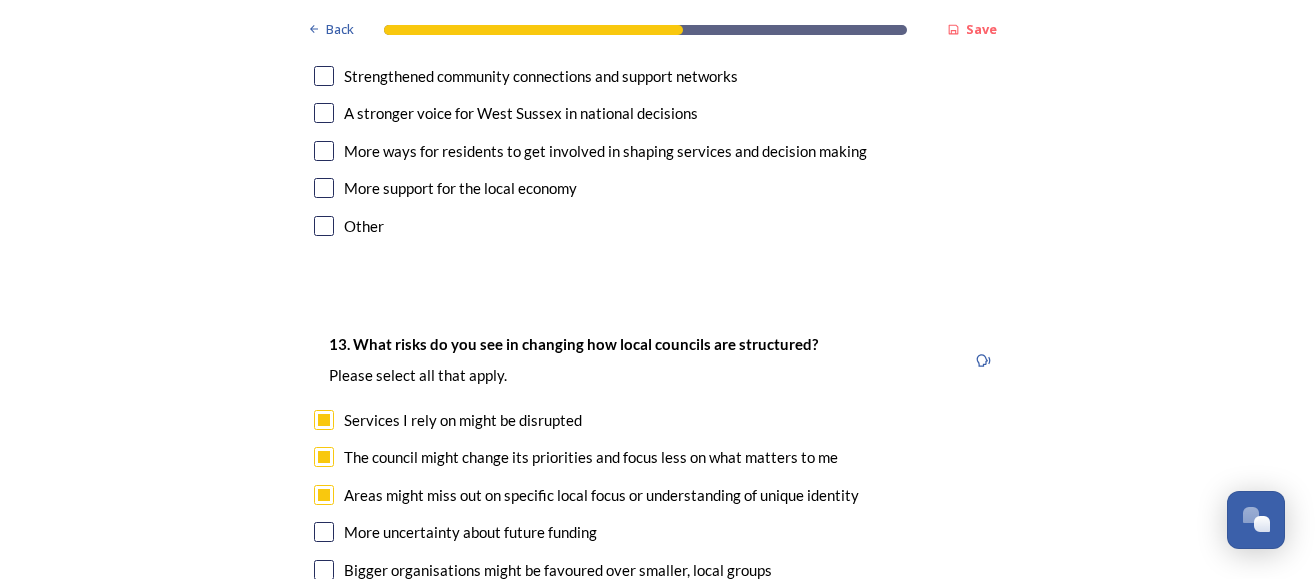 click at bounding box center (324, 532) 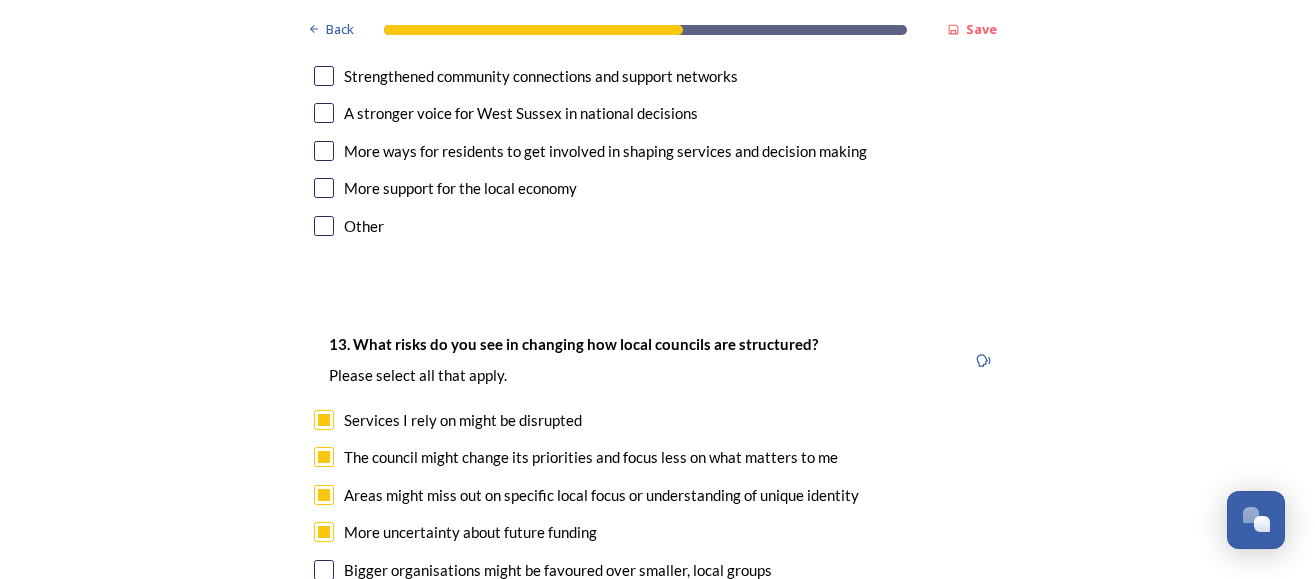 click at bounding box center [324, 570] 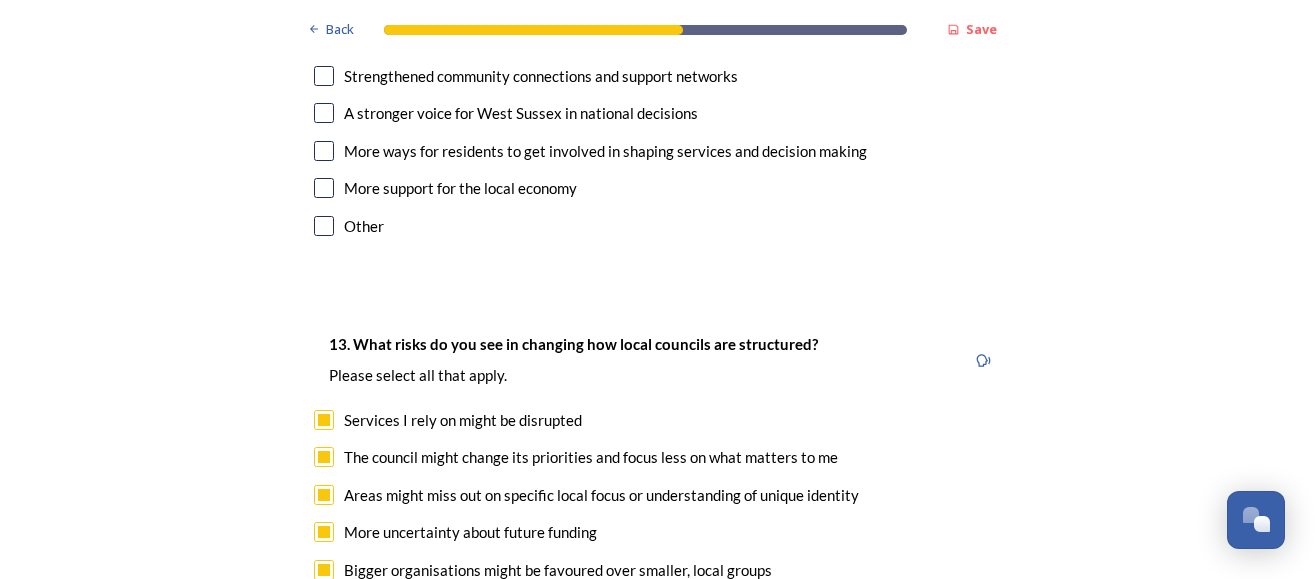 click at bounding box center (324, 607) 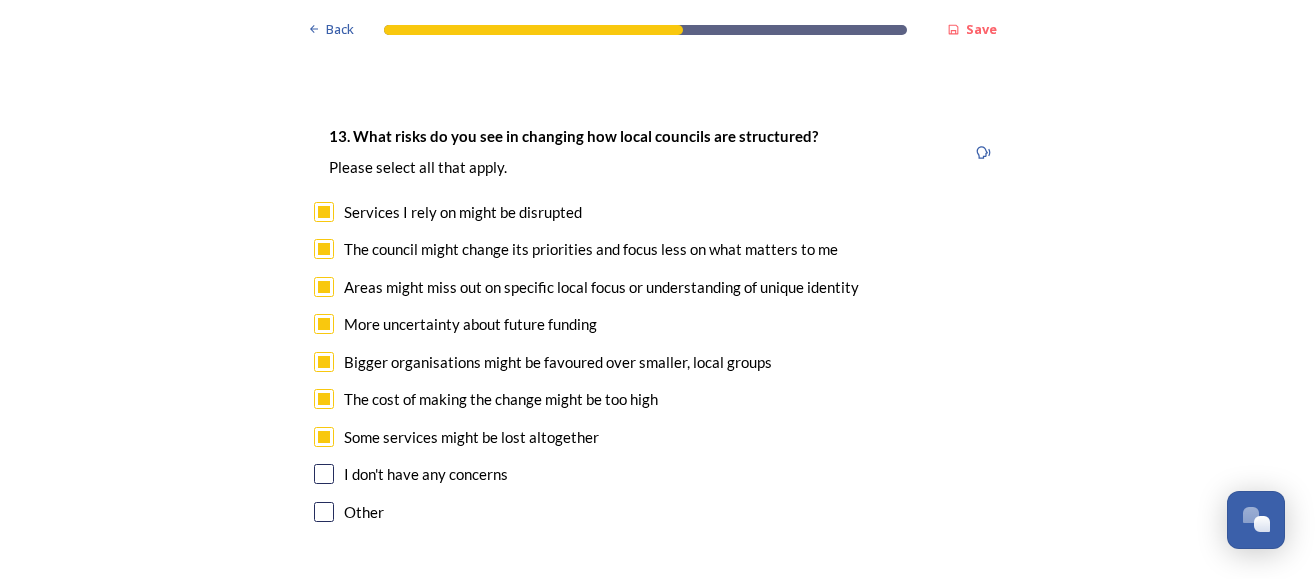 scroll, scrollTop: 3963, scrollLeft: 0, axis: vertical 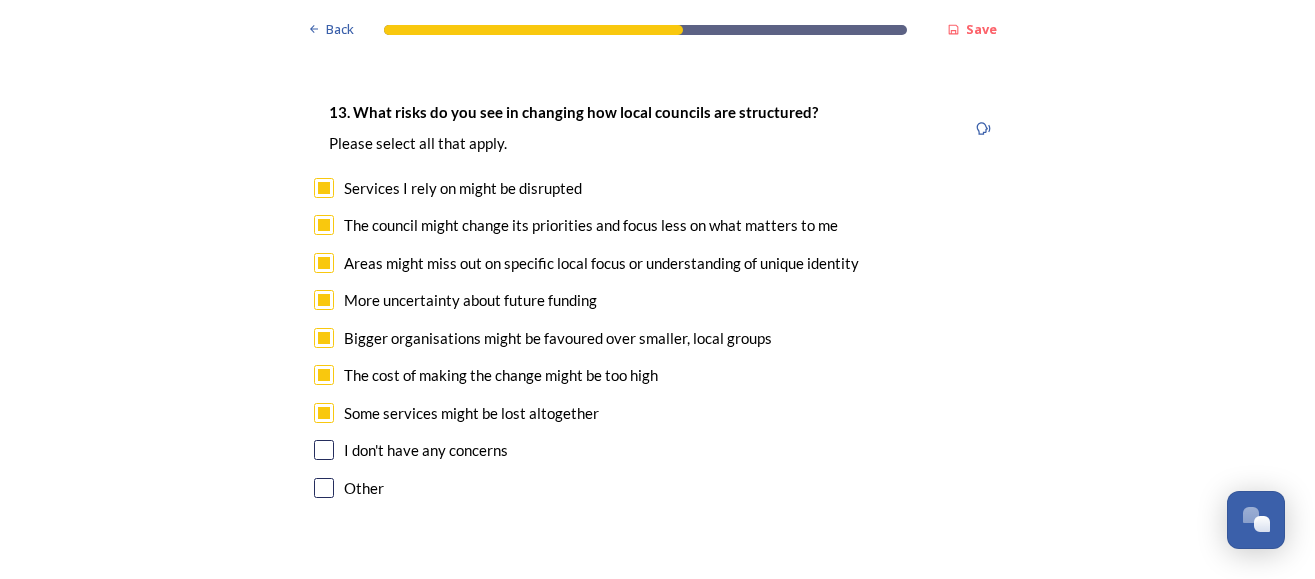 click at bounding box center [324, 488] 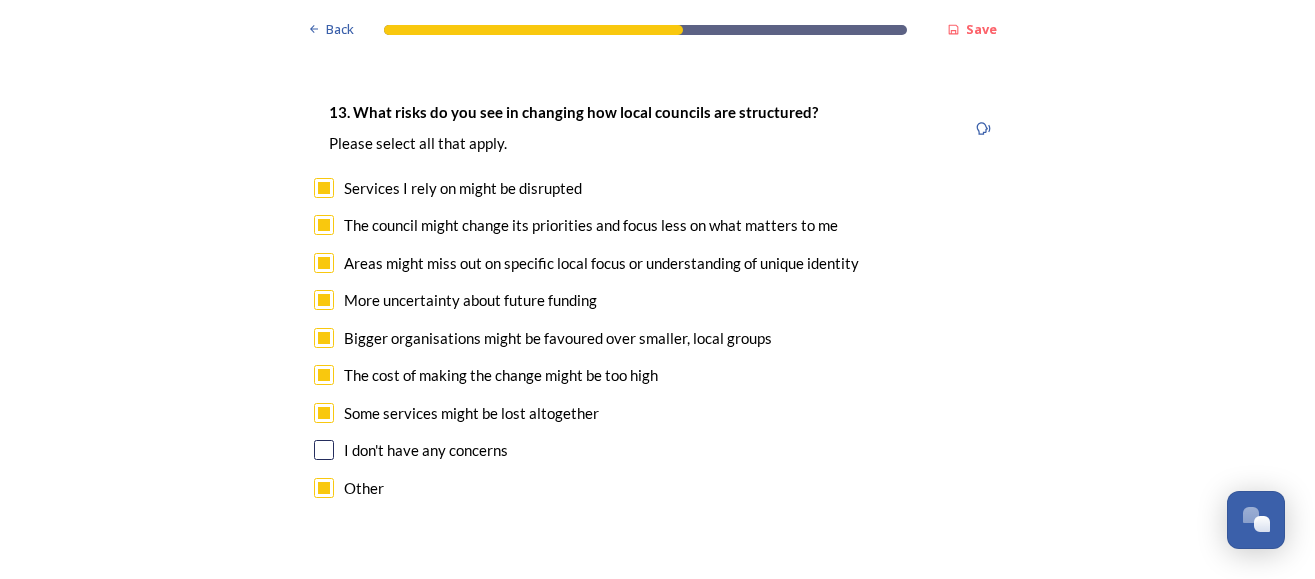 scroll, scrollTop: 3962, scrollLeft: 0, axis: vertical 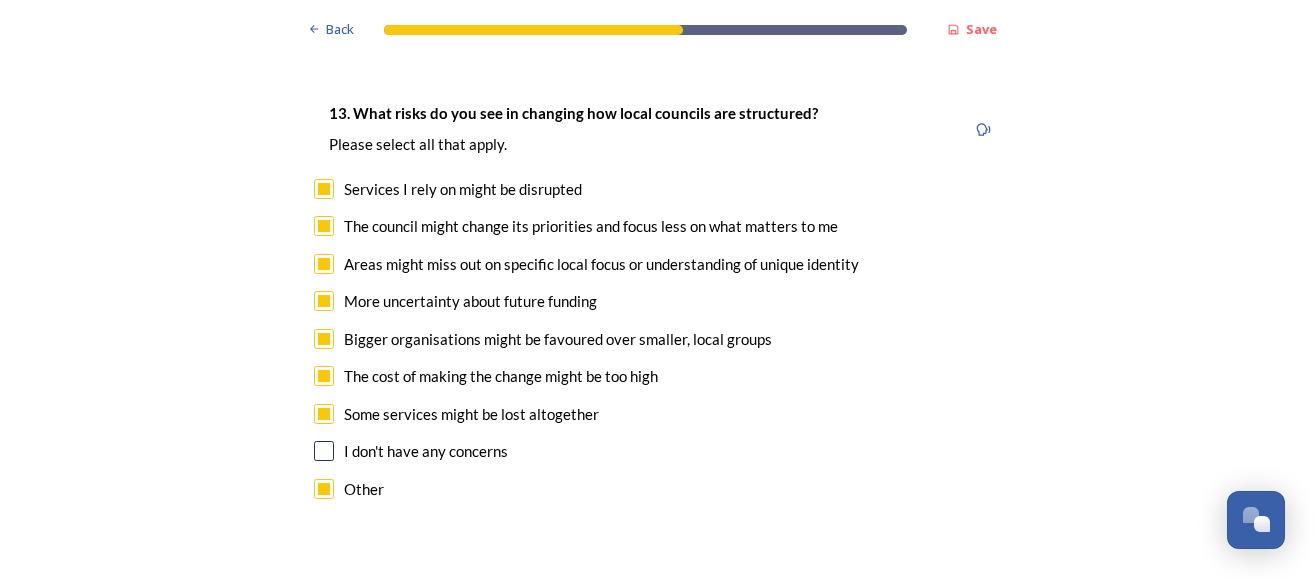 click at bounding box center [658, 678] 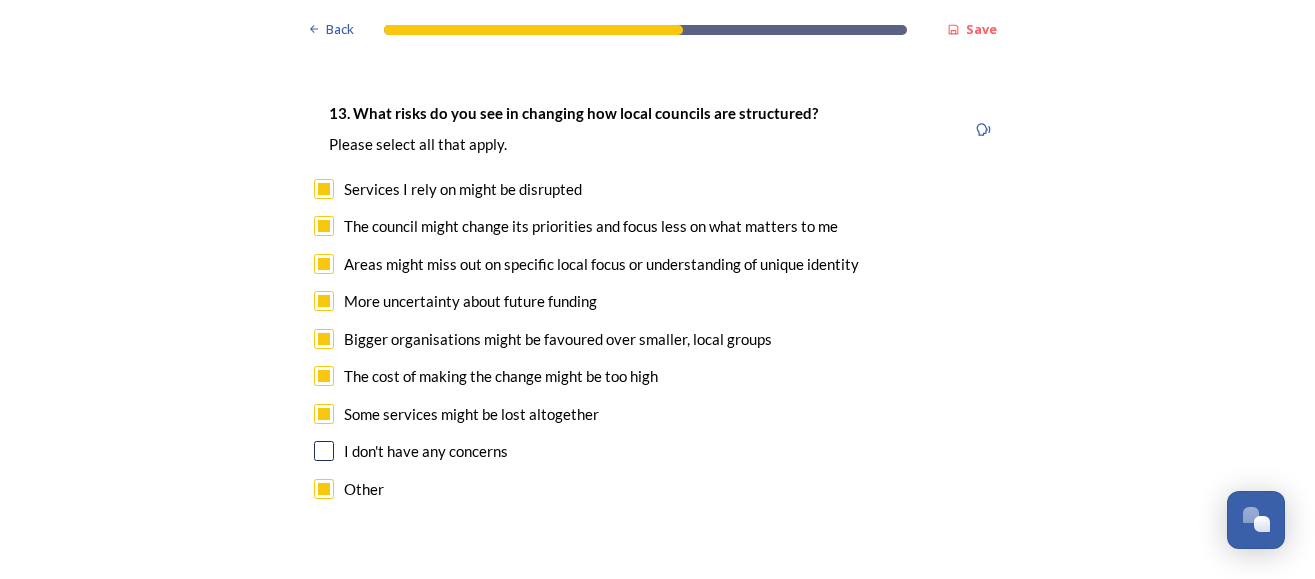 drag, startPoint x: 436, startPoint y: 495, endPoint x: 379, endPoint y: 494, distance: 57.00877 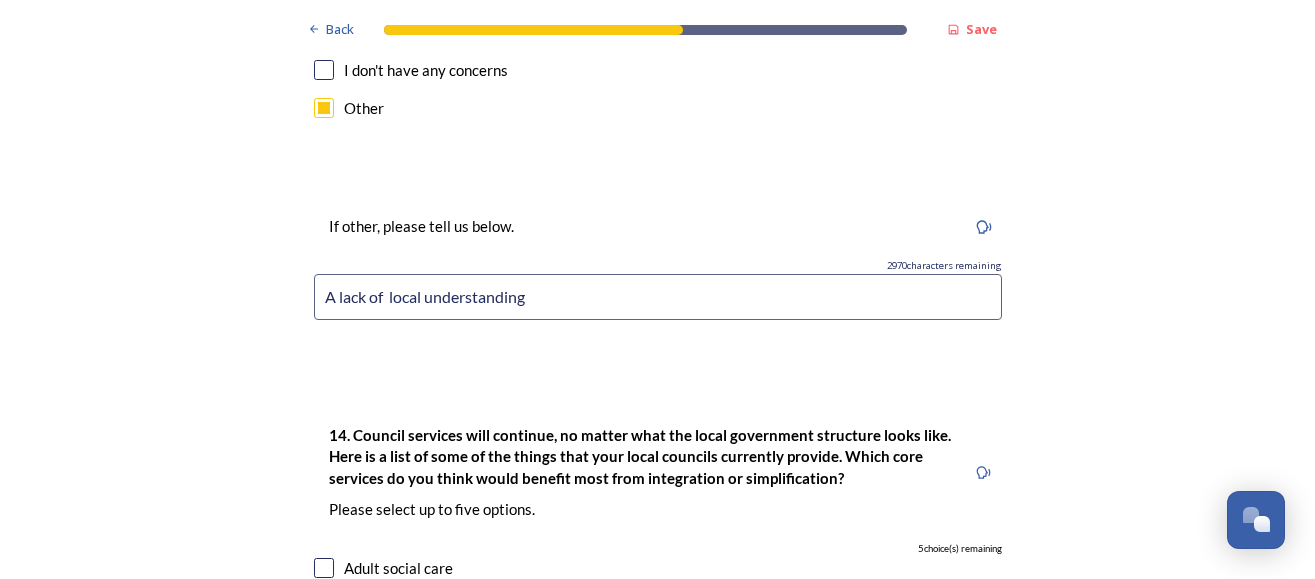 scroll, scrollTop: 4390, scrollLeft: 0, axis: vertical 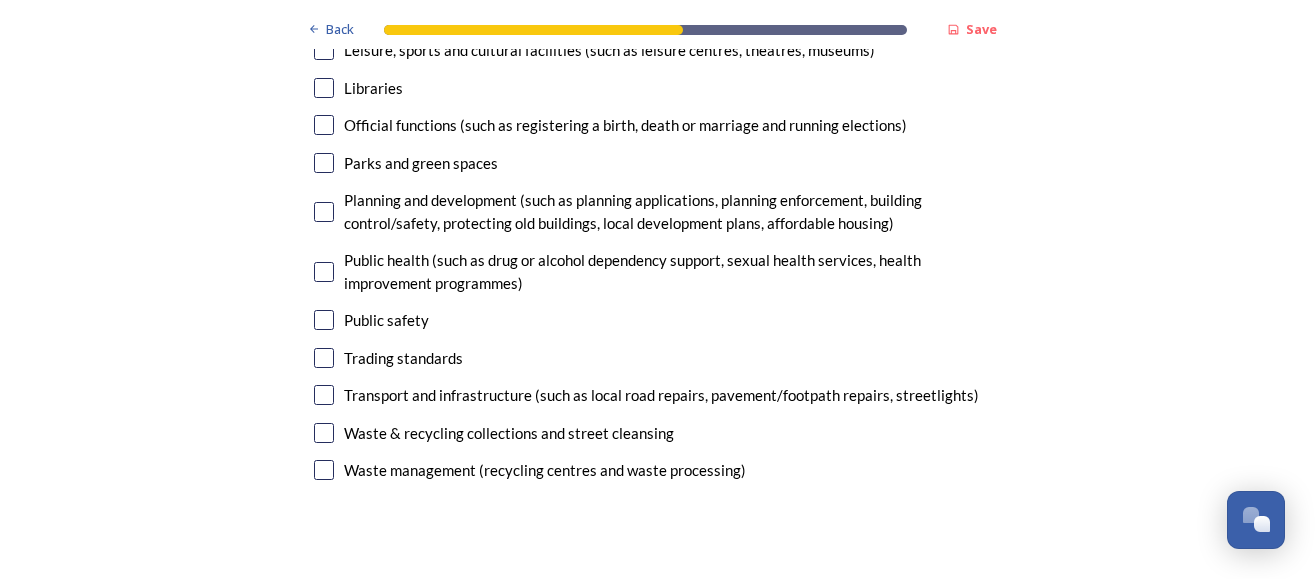 type on "A lack of  local understanding" 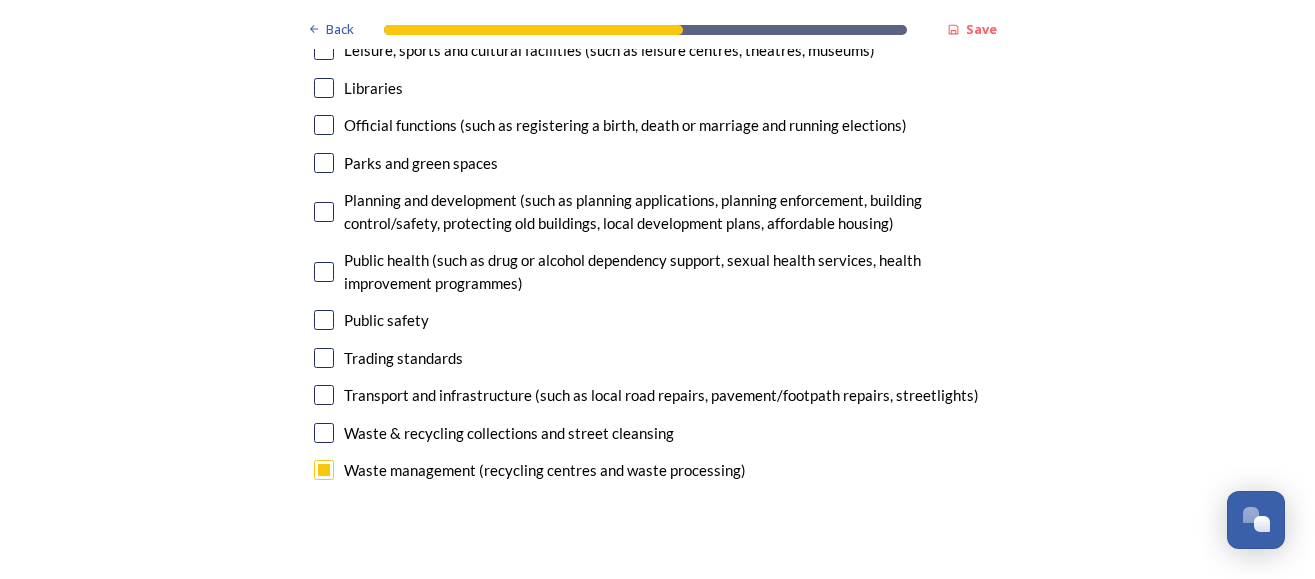 click at bounding box center (324, 433) 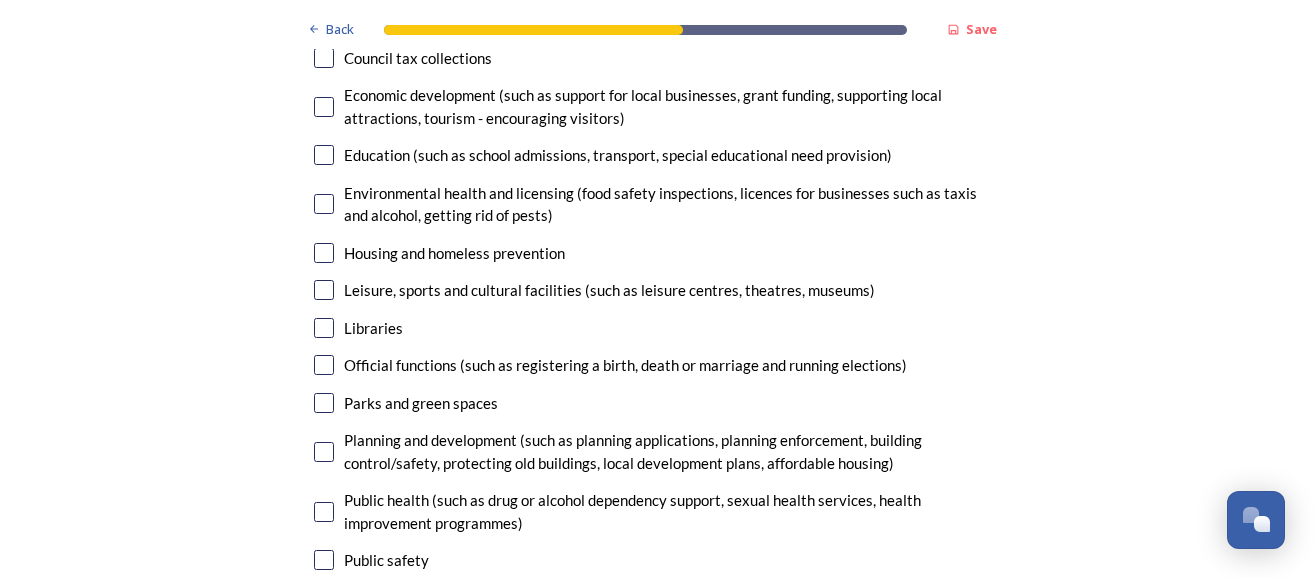 scroll, scrollTop: 4965, scrollLeft: 0, axis: vertical 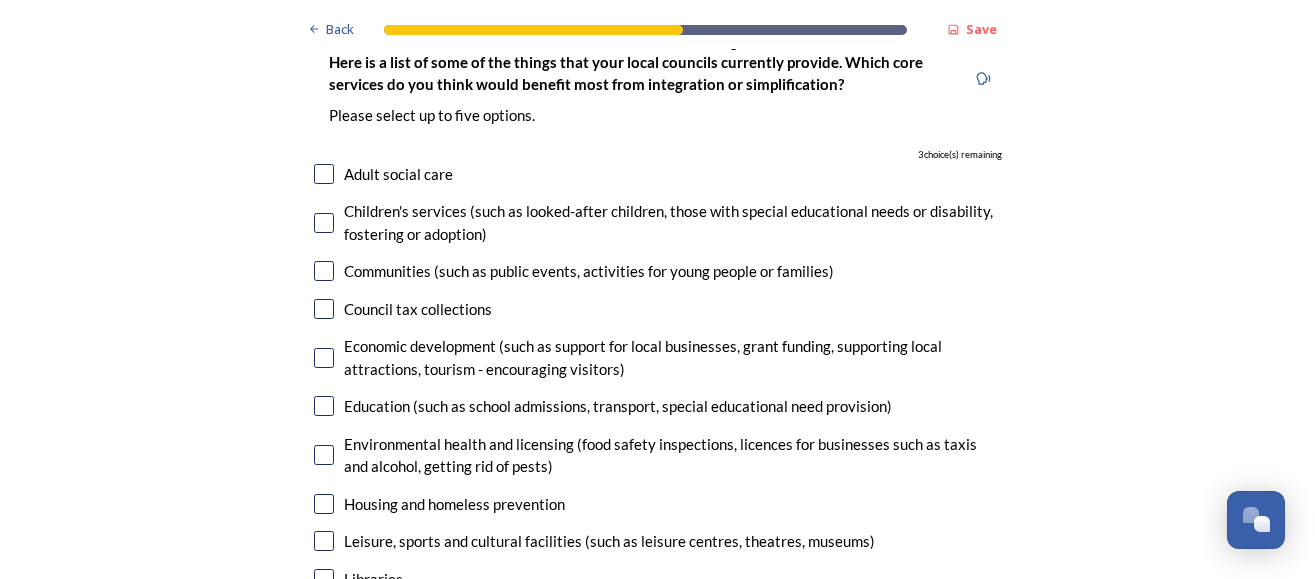 click at bounding box center [324, 309] 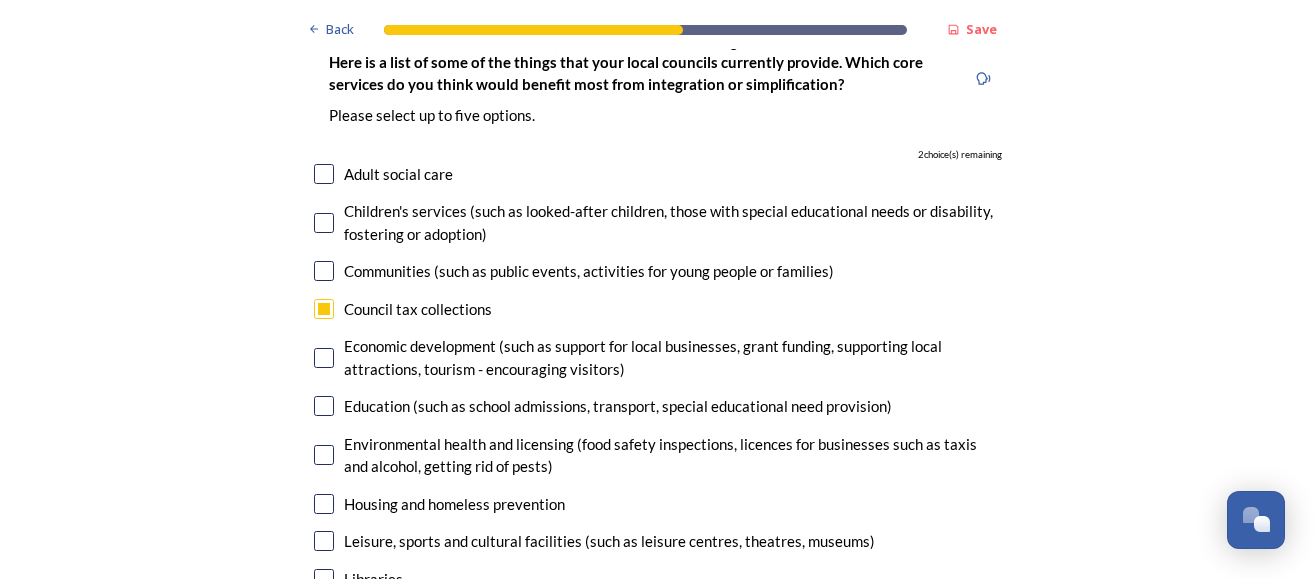 click at bounding box center [324, 271] 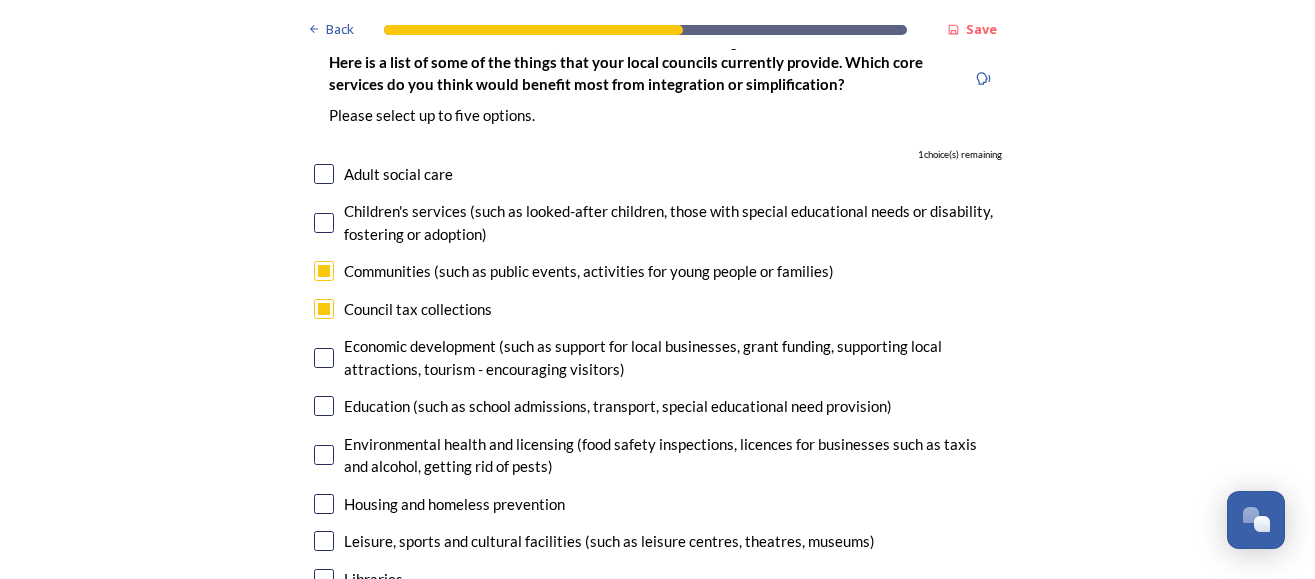click at bounding box center [324, 358] 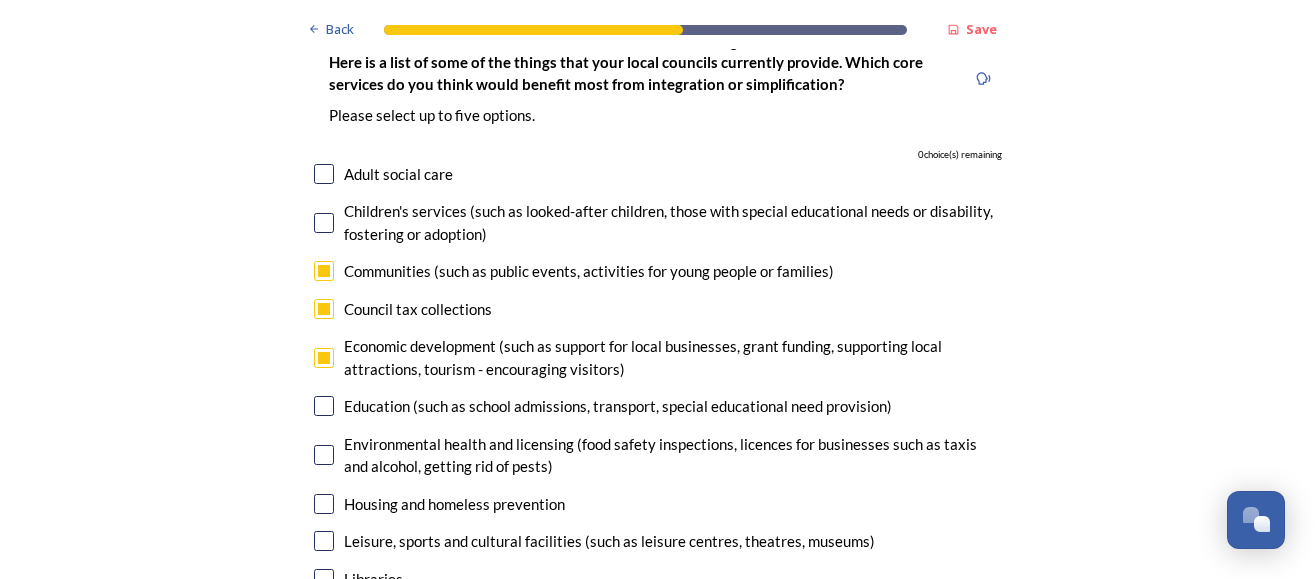 click at bounding box center (324, 358) 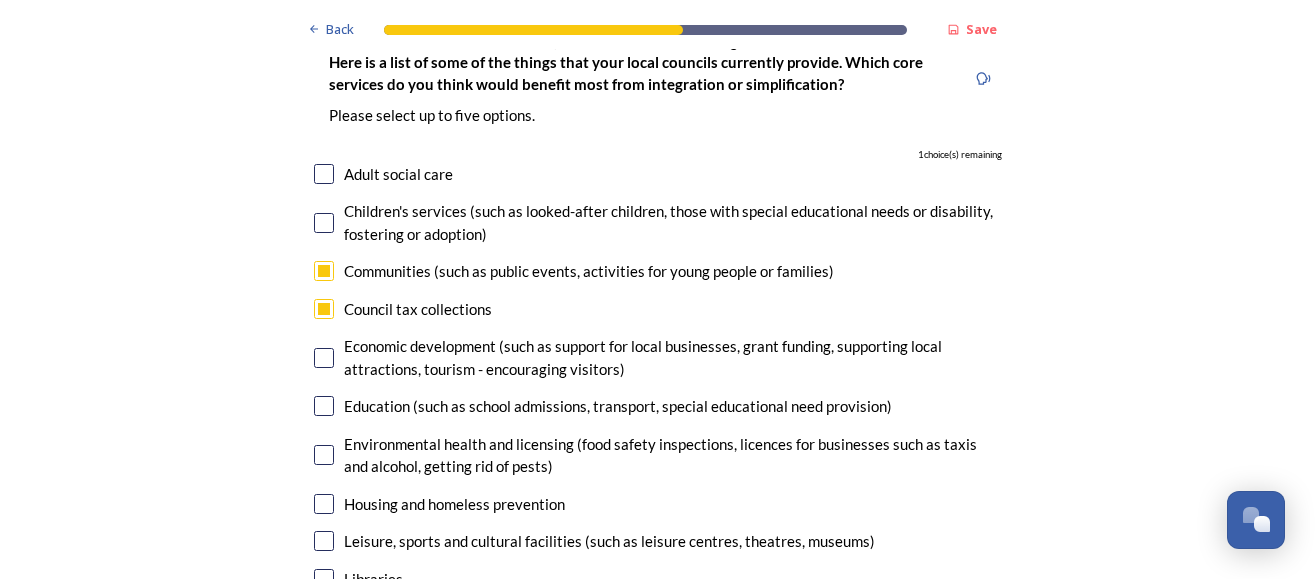 click at bounding box center (324, 579) 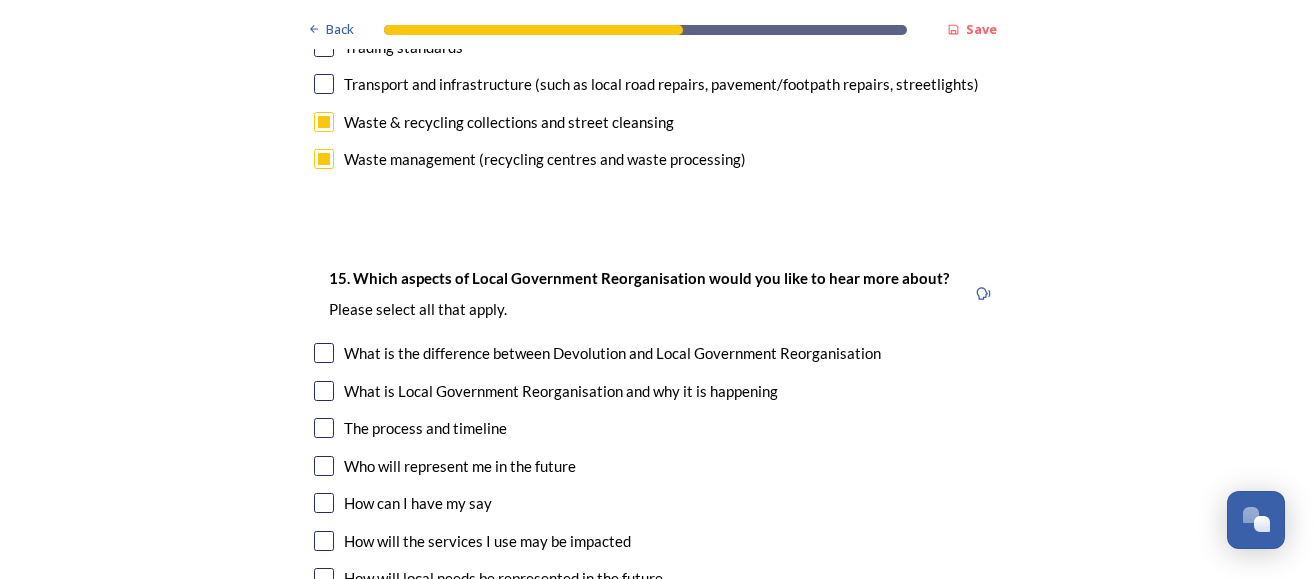 scroll, scrollTop: 5551, scrollLeft: 0, axis: vertical 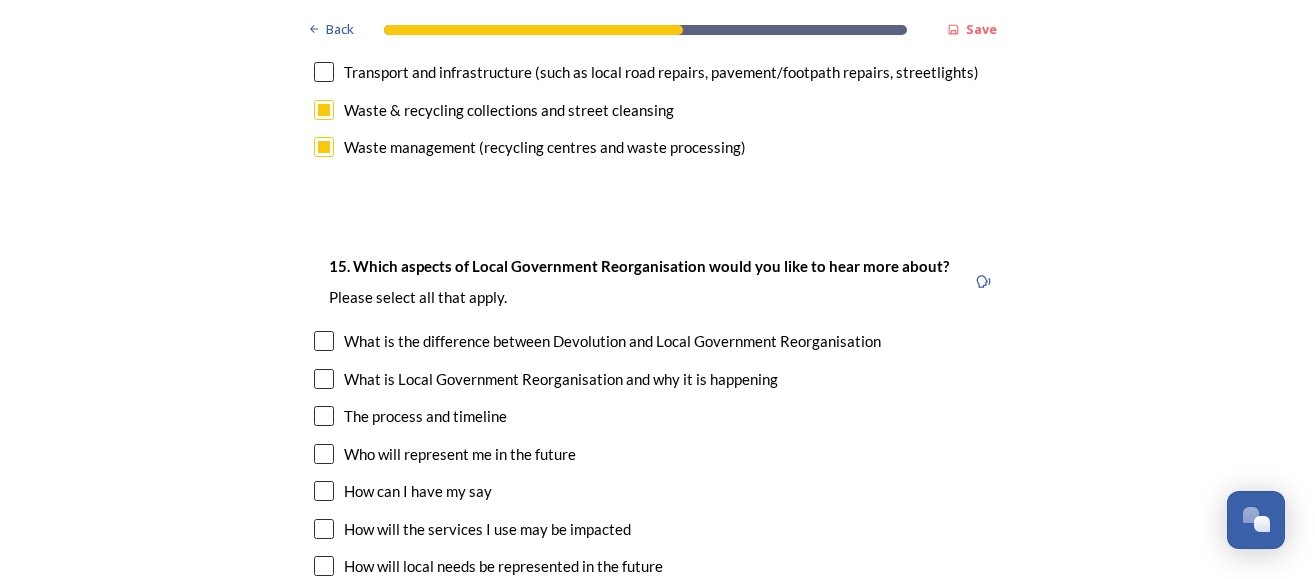 click at bounding box center (324, 454) 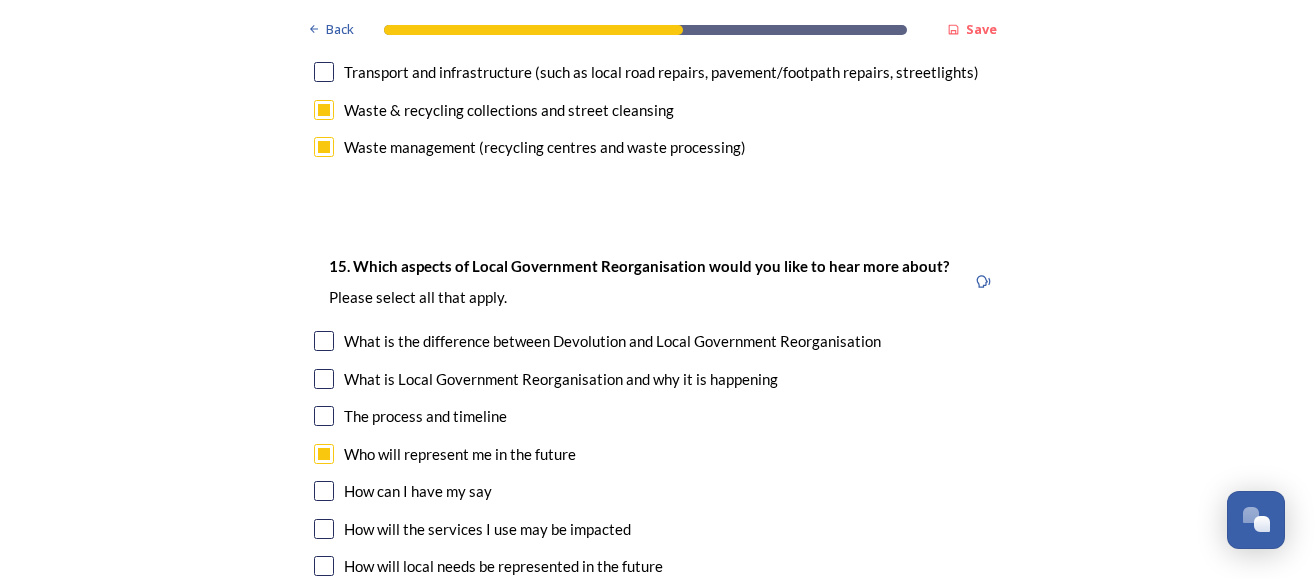 click at bounding box center (324, 491) 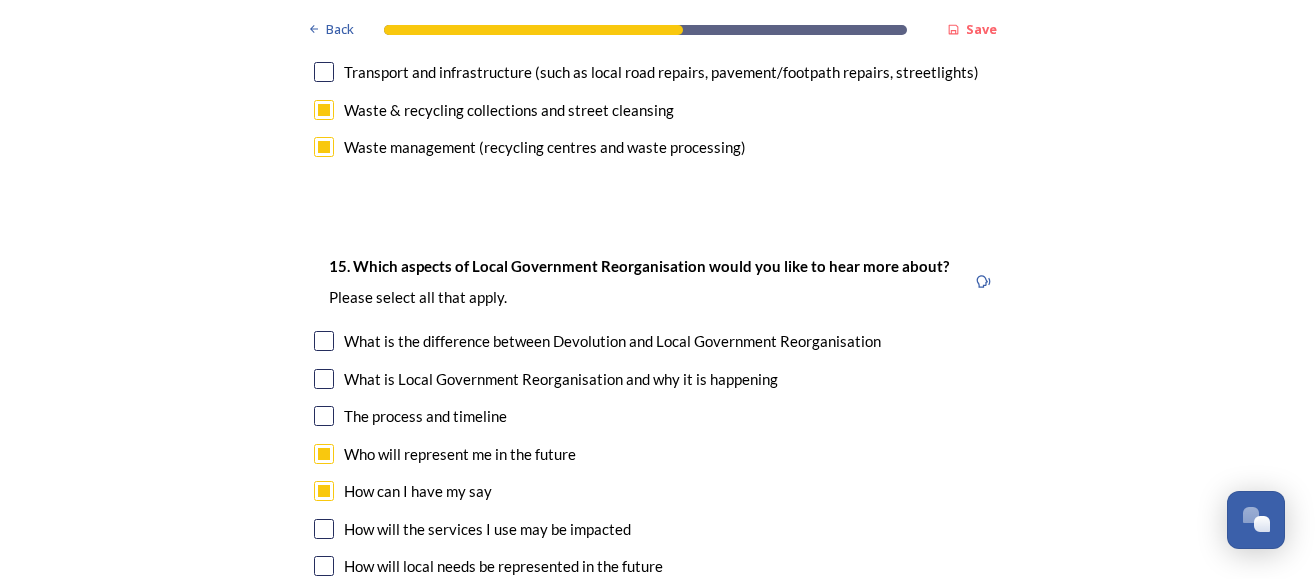 click at bounding box center (324, 529) 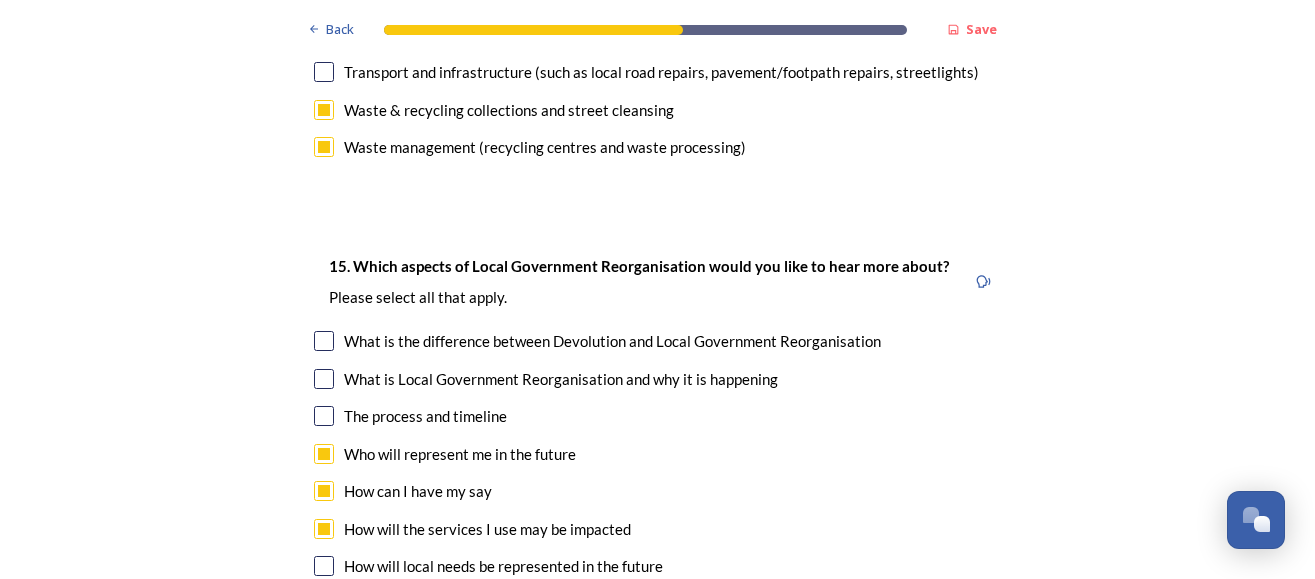 click at bounding box center (324, 566) 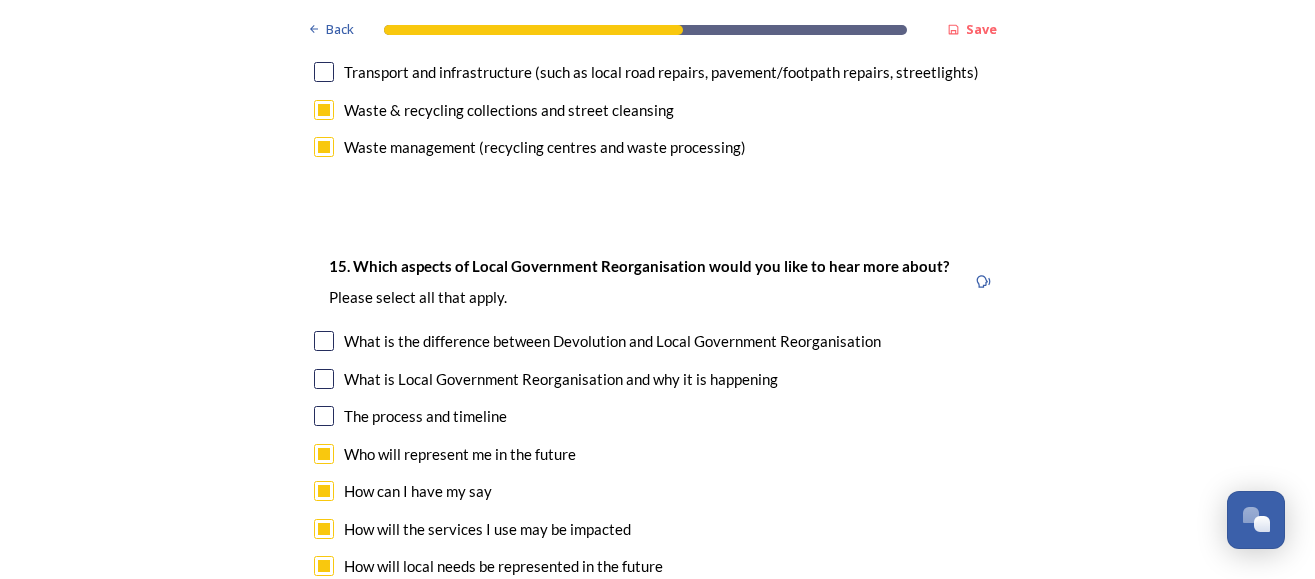 click at bounding box center (324, 604) 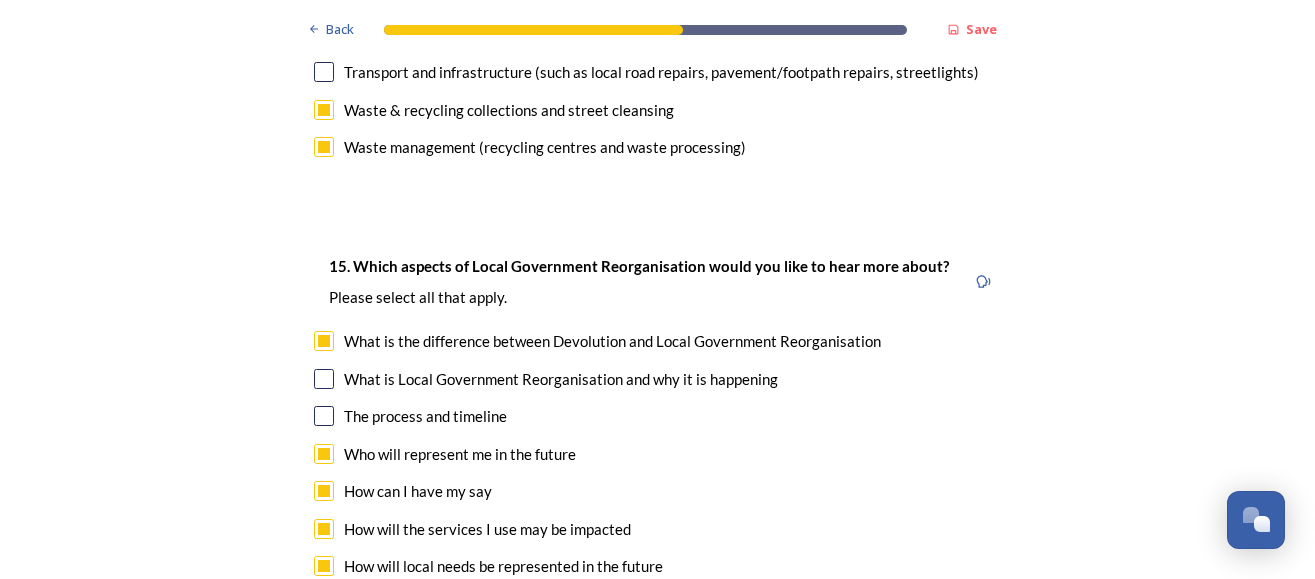 click at bounding box center (324, 379) 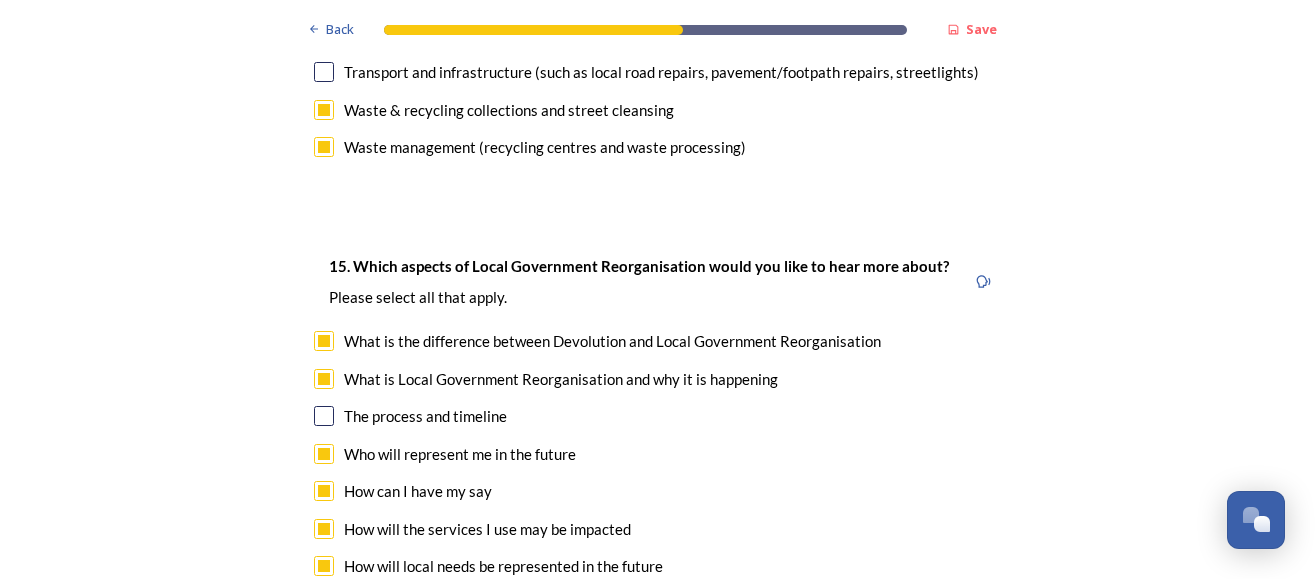 click at bounding box center [324, 416] 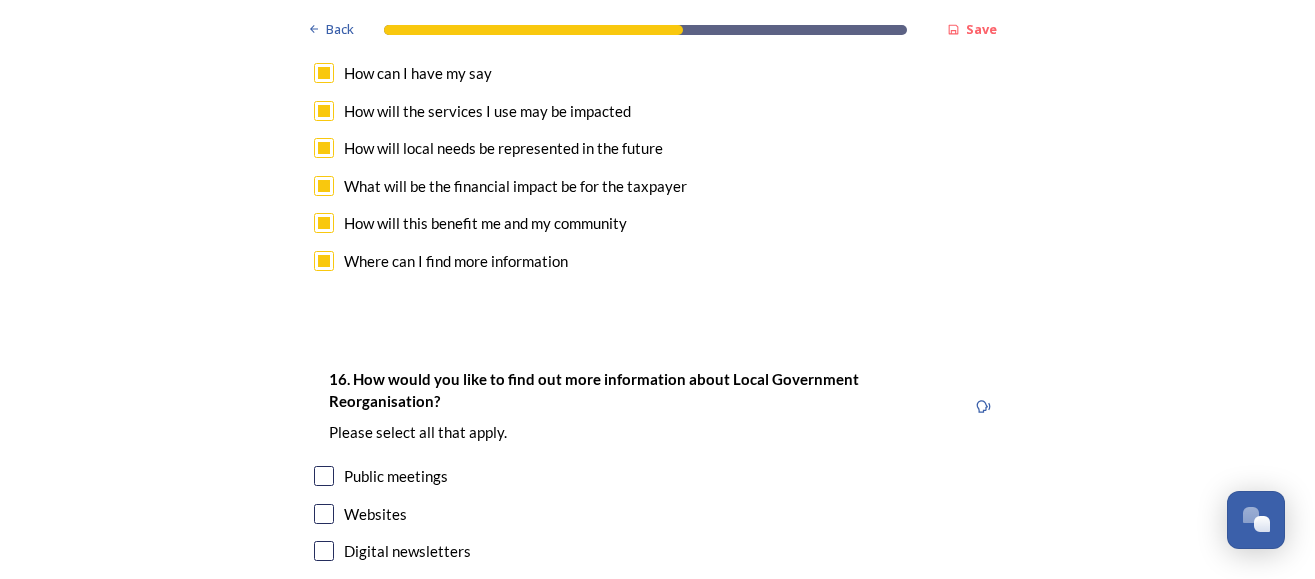scroll, scrollTop: 6017, scrollLeft: 0, axis: vertical 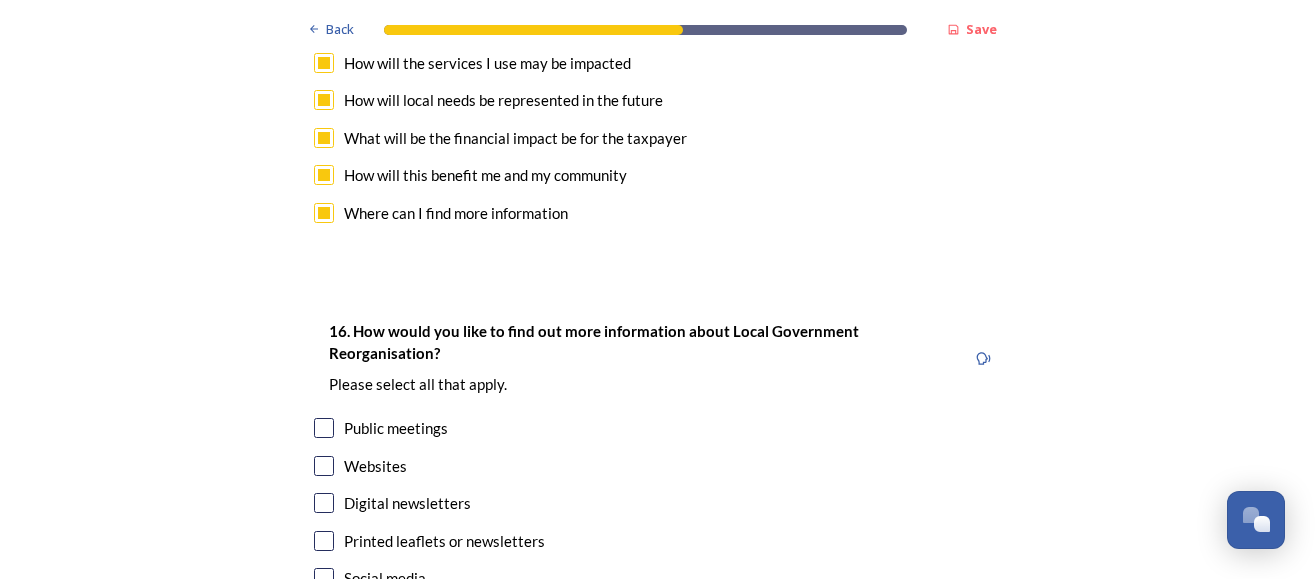 click at bounding box center [324, 578] 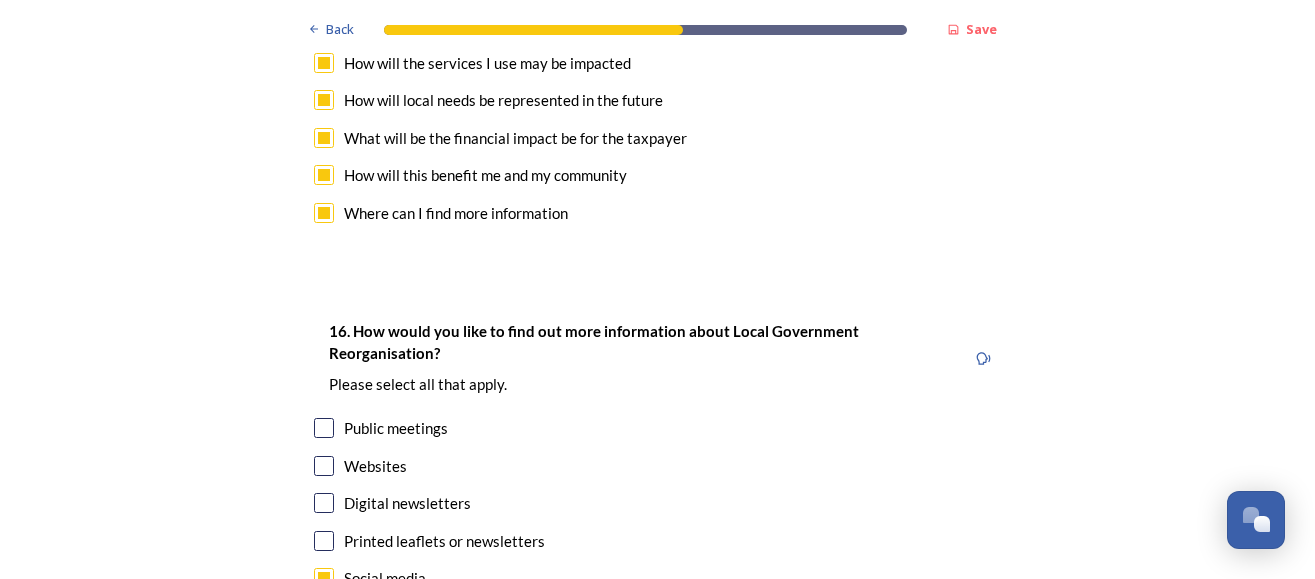 click at bounding box center [324, 541] 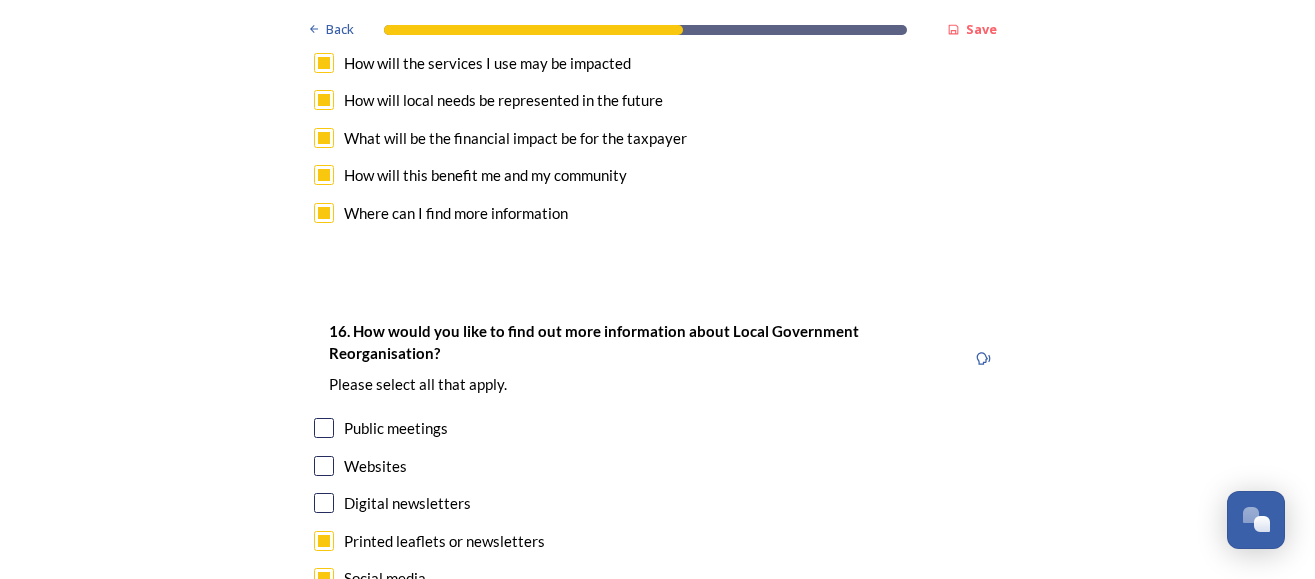 click at bounding box center [324, 616] 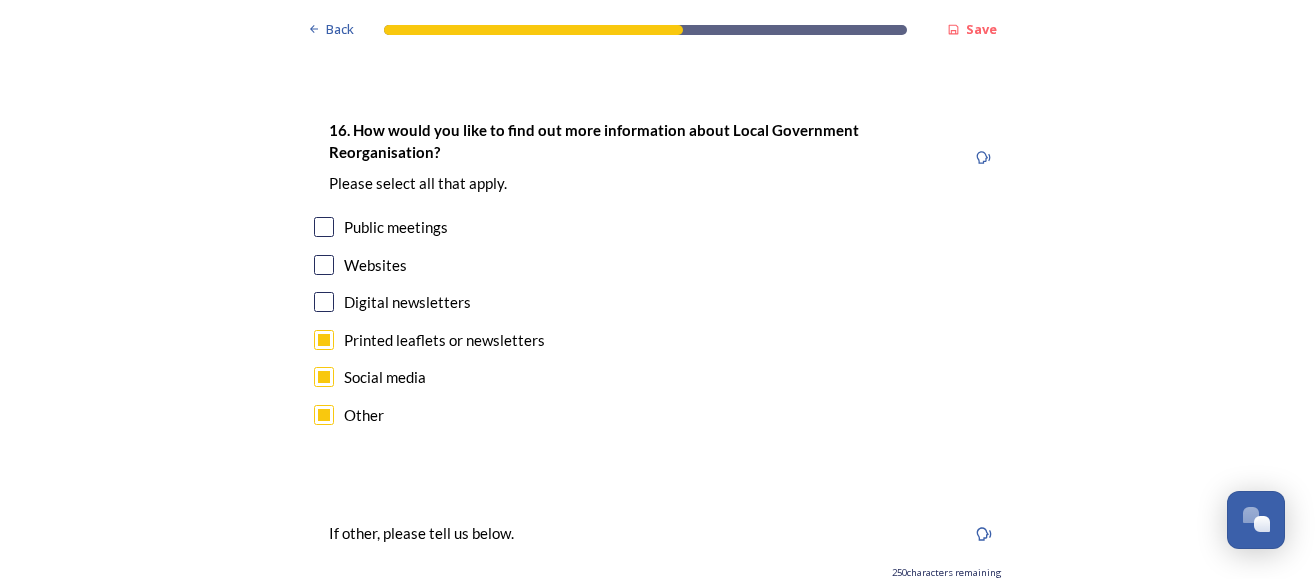 scroll, scrollTop: 6280, scrollLeft: 0, axis: vertical 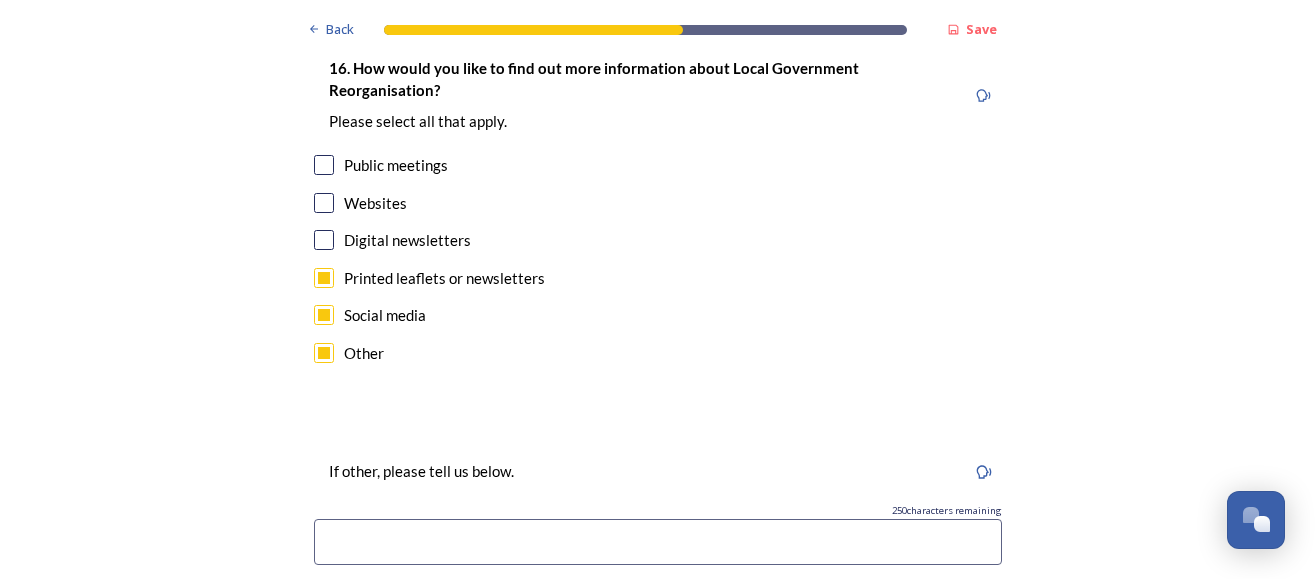click at bounding box center (658, 542) 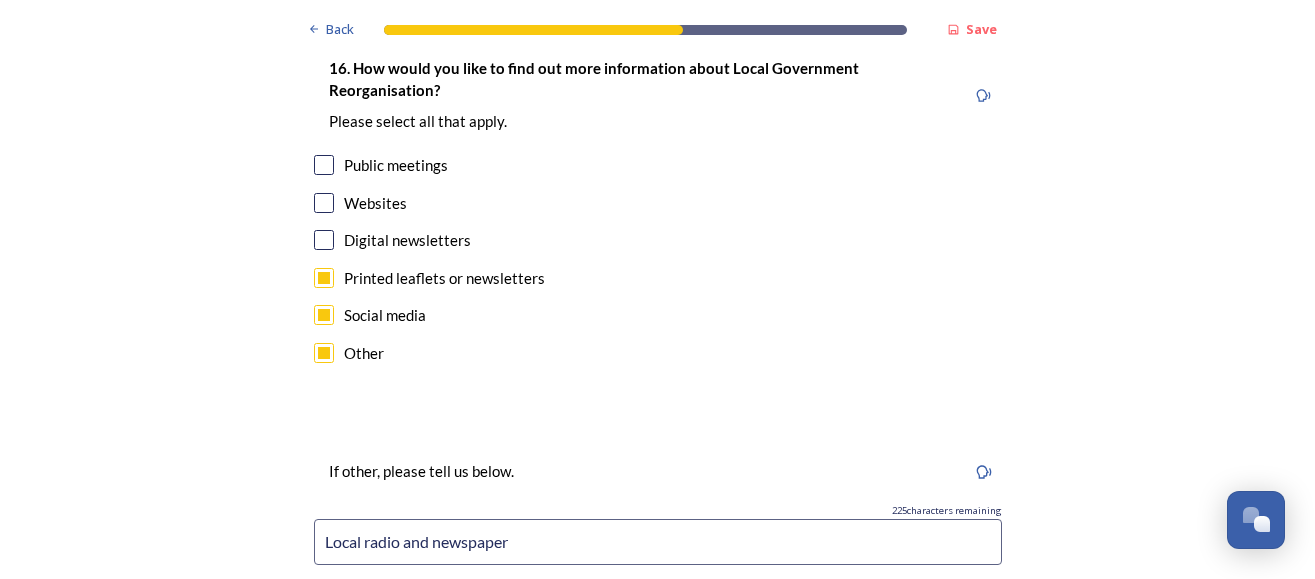 type on "Local radio and newspaper" 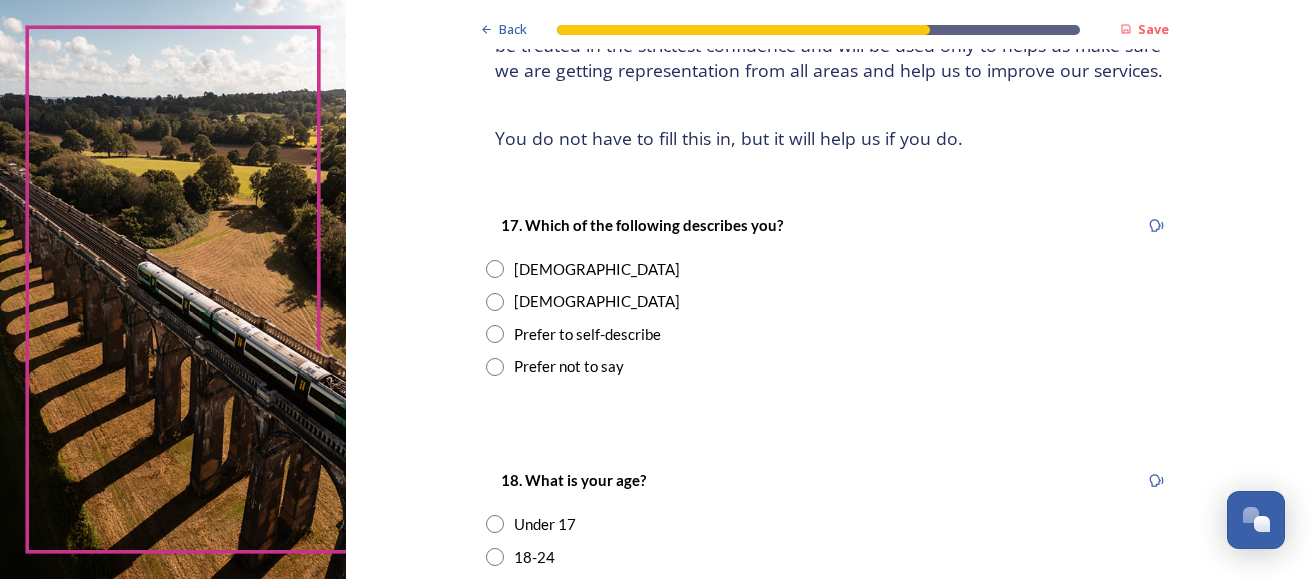 scroll, scrollTop: 226, scrollLeft: 0, axis: vertical 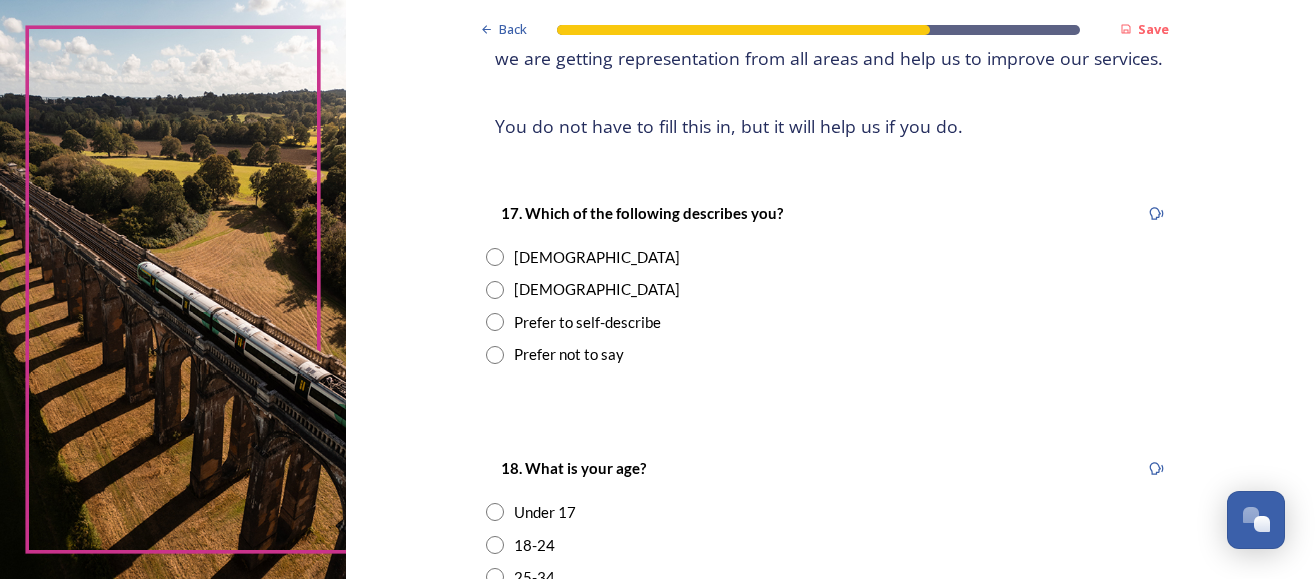 click at bounding box center [495, 257] 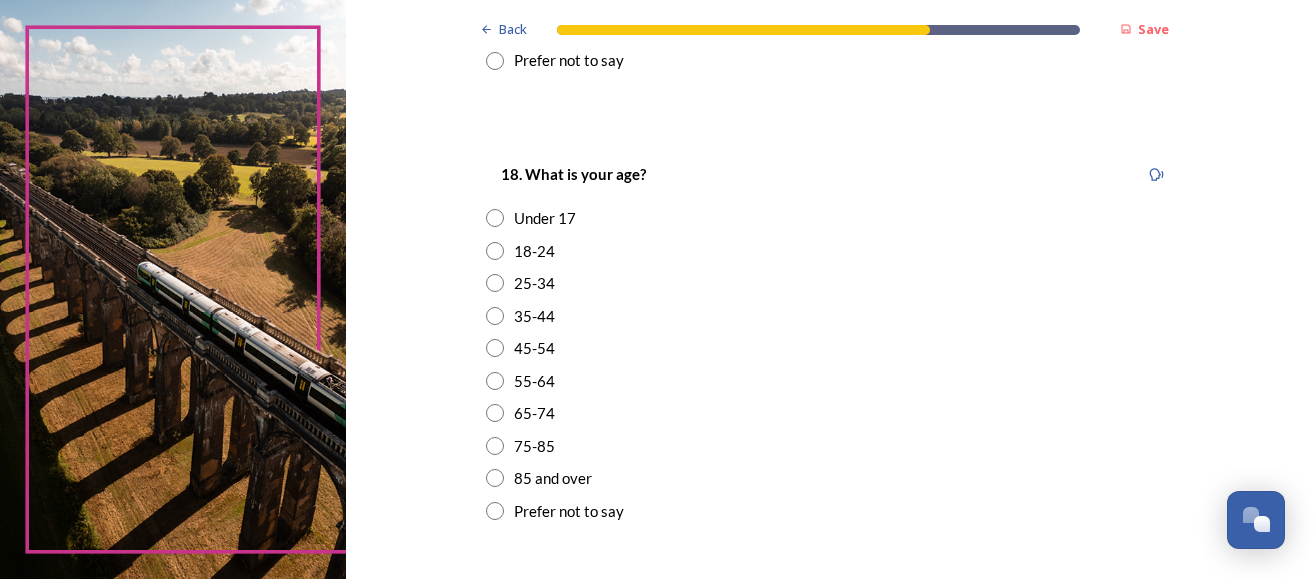 scroll, scrollTop: 523, scrollLeft: 0, axis: vertical 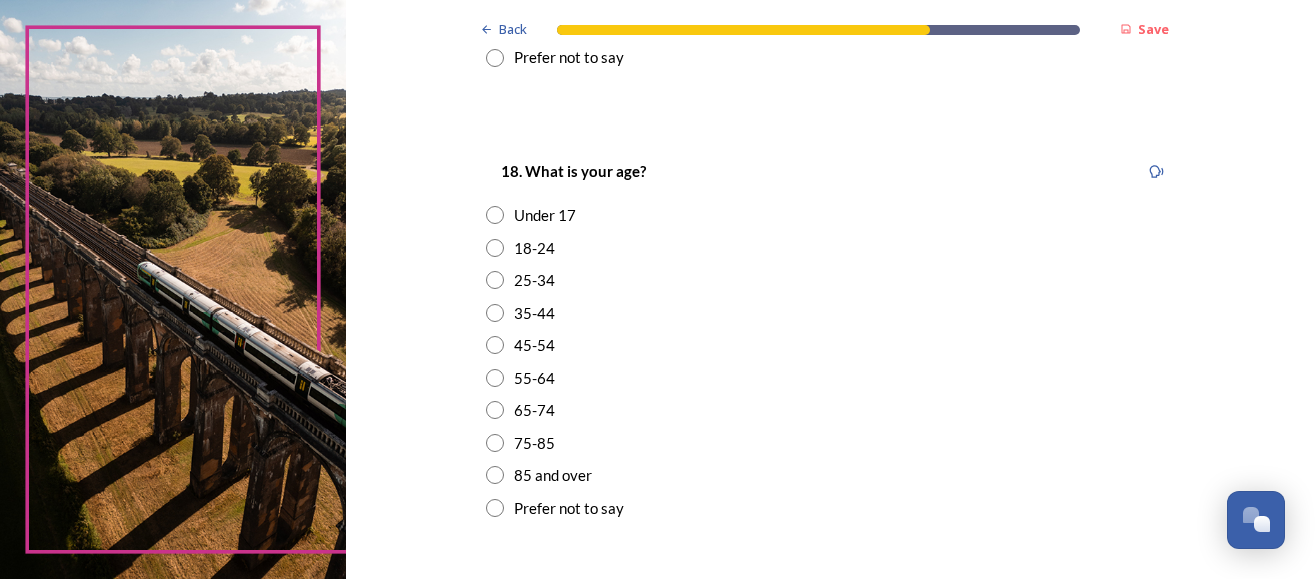 click at bounding box center [495, 378] 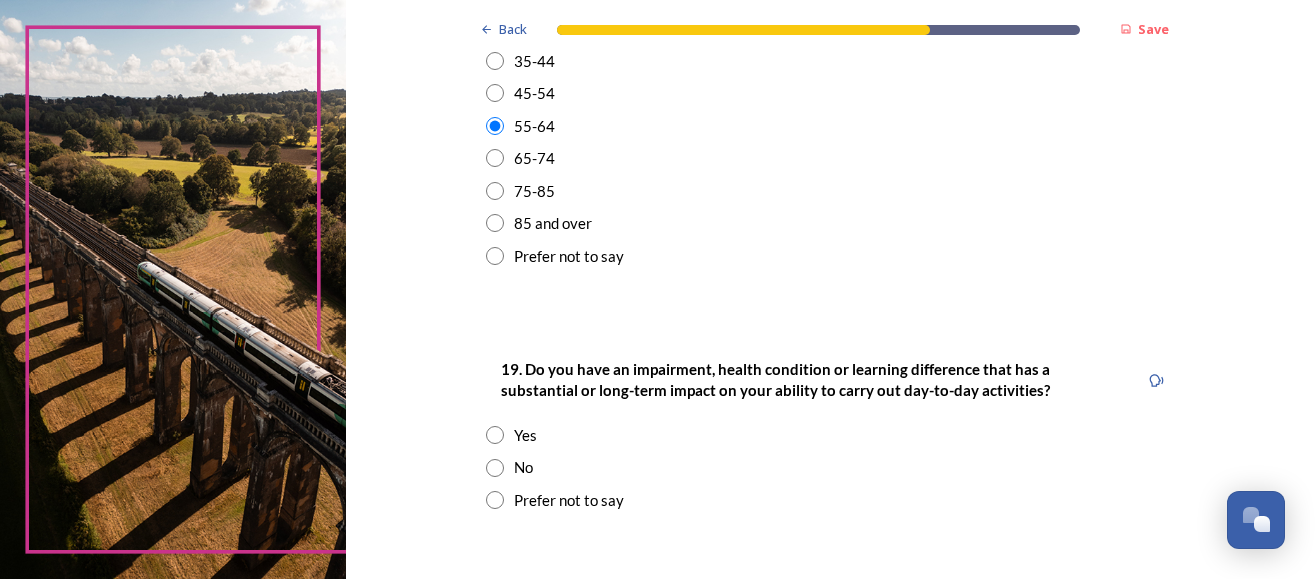 scroll, scrollTop: 939, scrollLeft: 0, axis: vertical 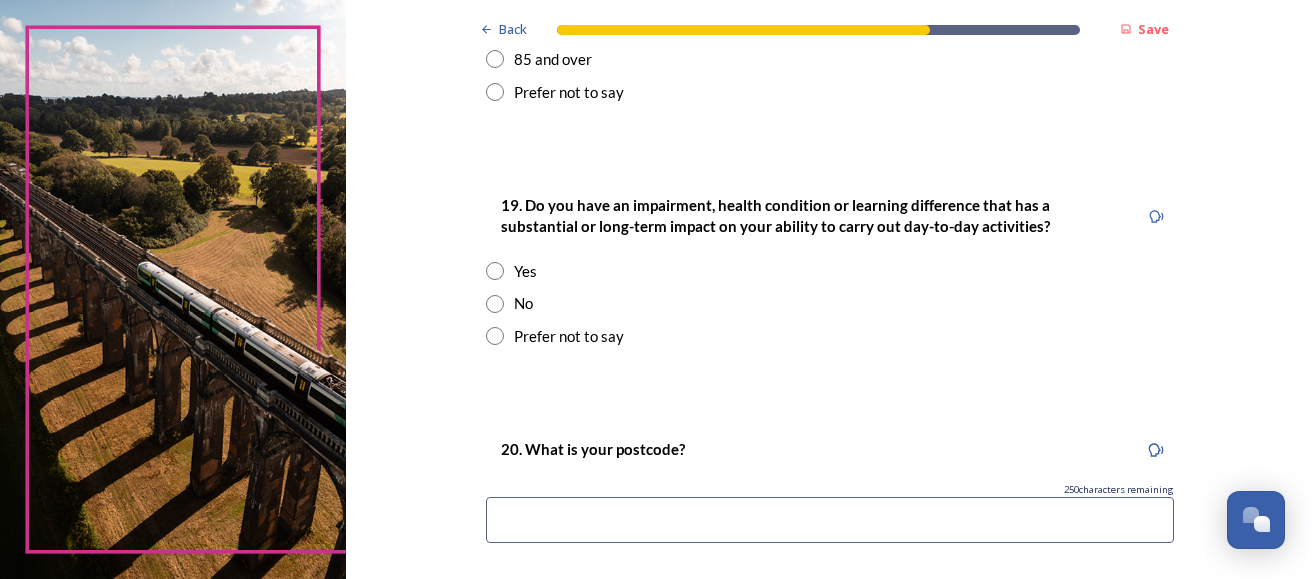 click at bounding box center (495, 304) 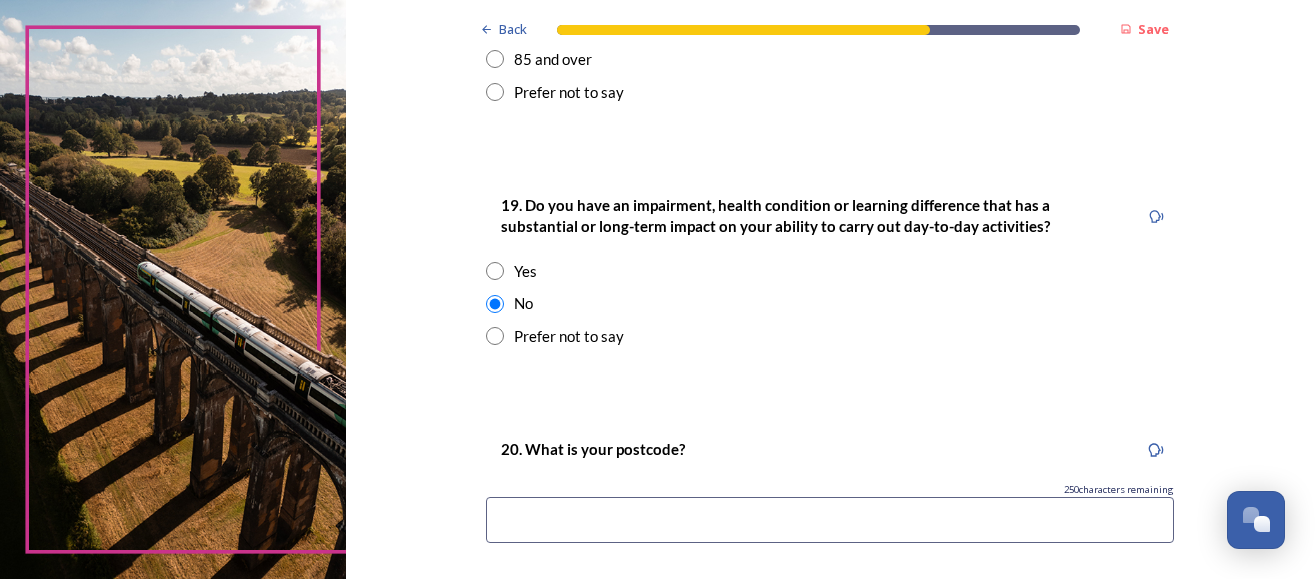 click at bounding box center [830, 520] 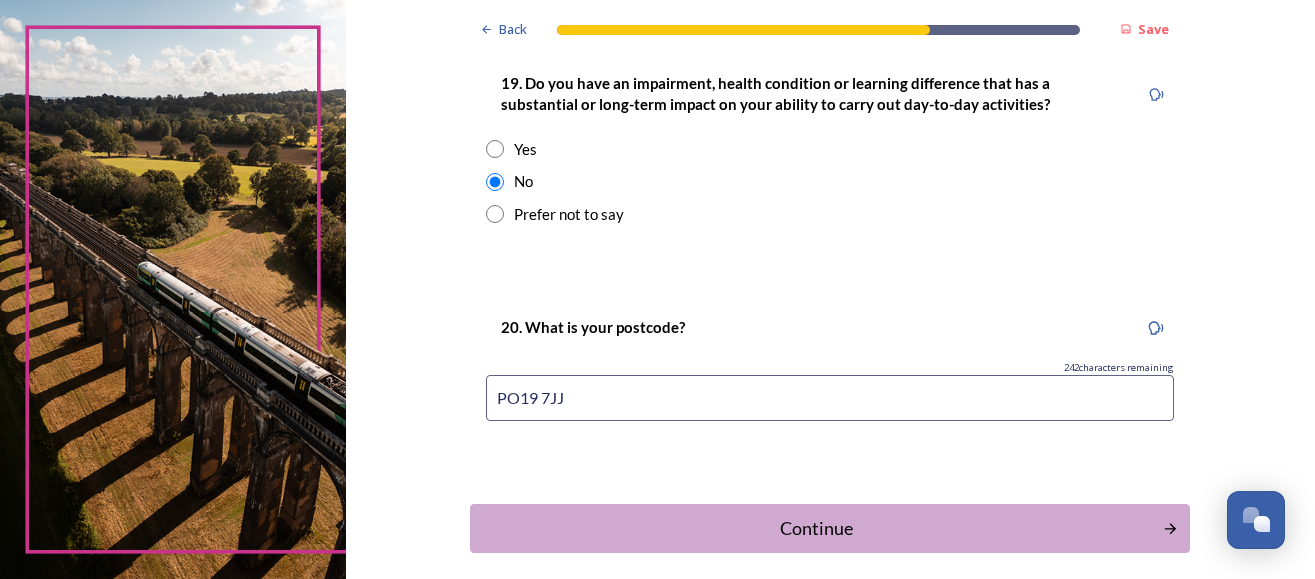 scroll, scrollTop: 1126, scrollLeft: 0, axis: vertical 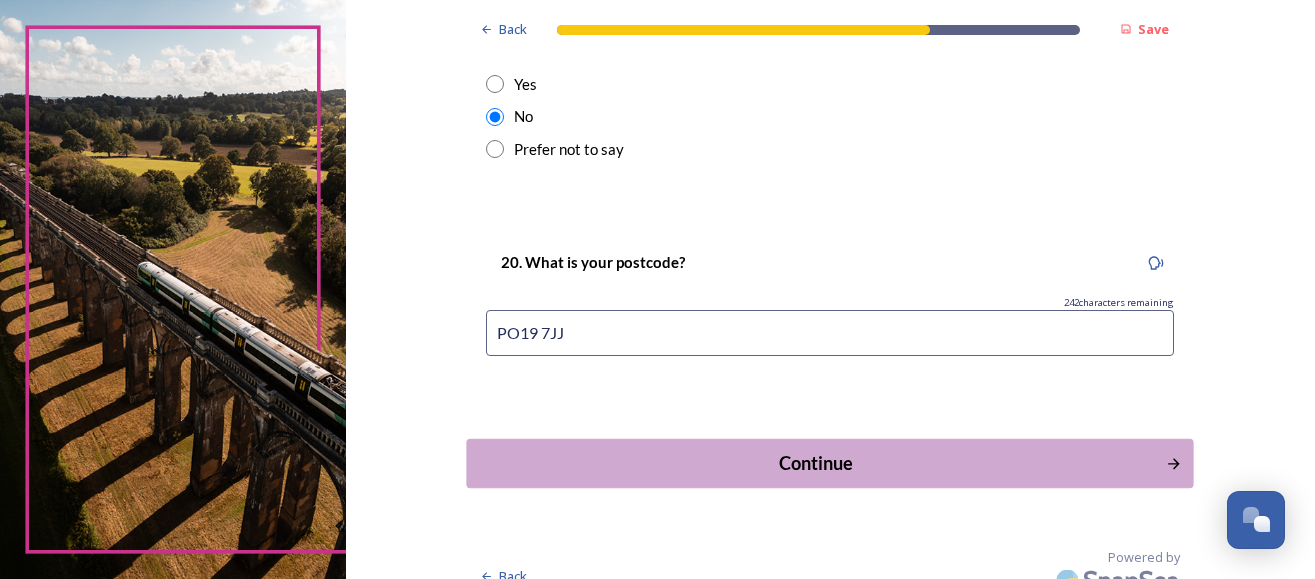 type on "PO19 7JJ" 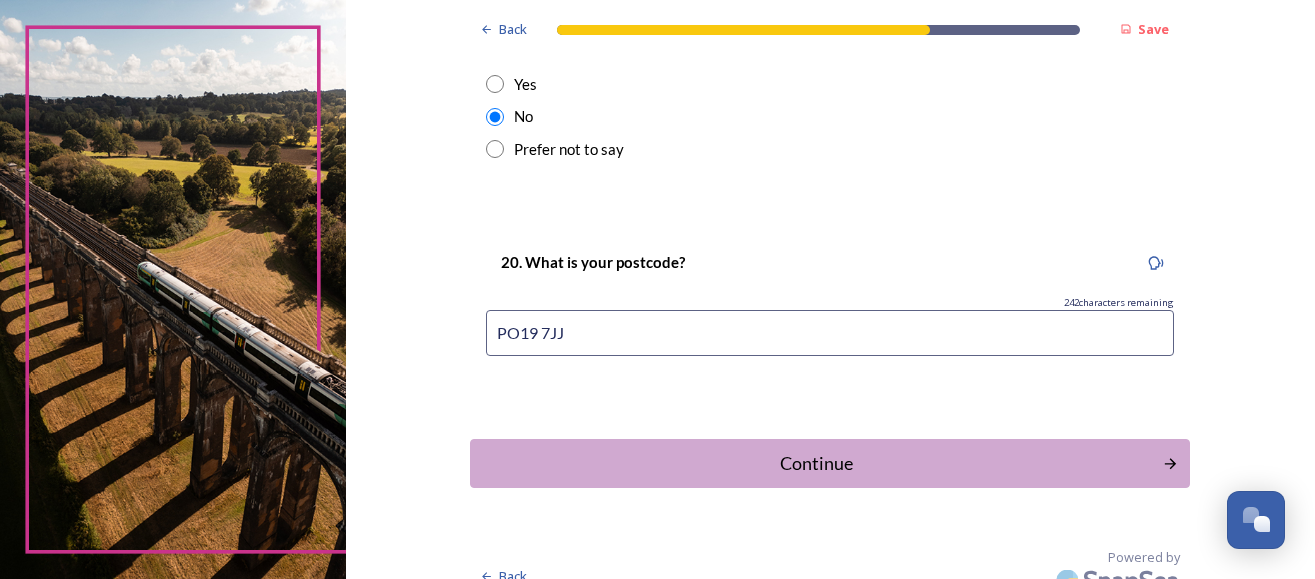 scroll, scrollTop: 0, scrollLeft: 0, axis: both 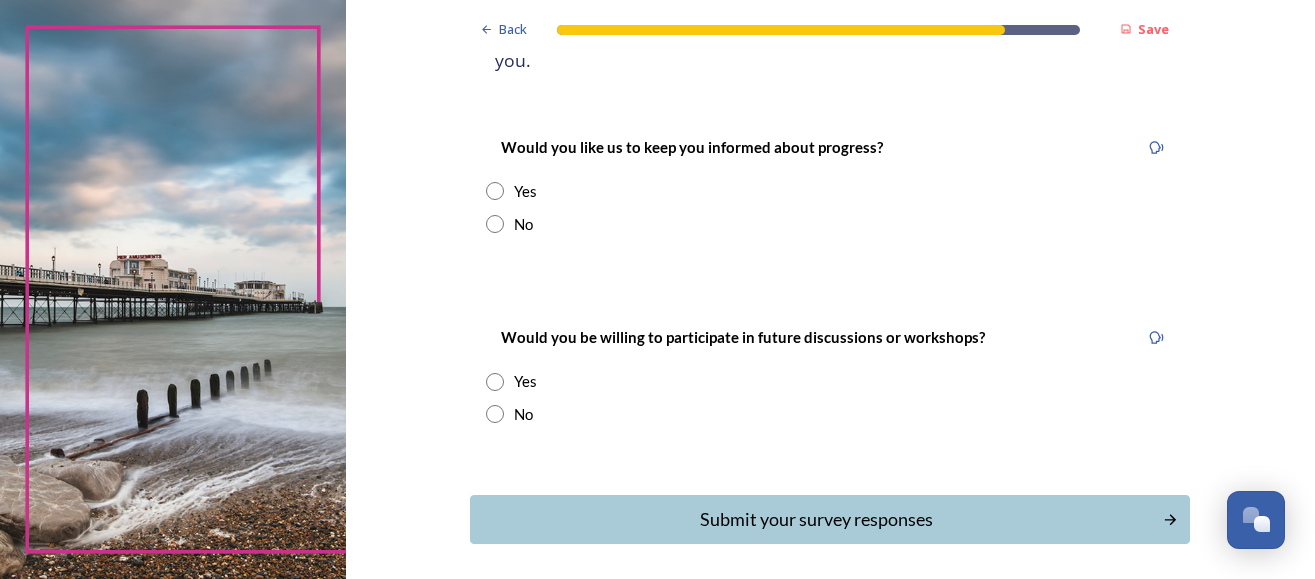 click at bounding box center [495, 224] 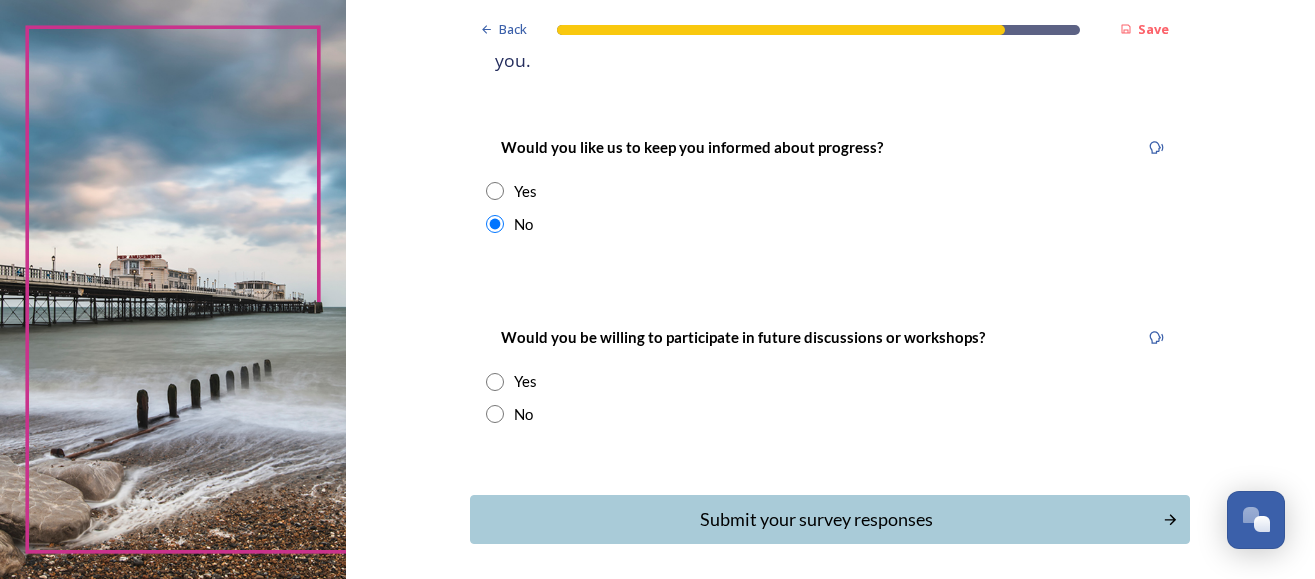click at bounding box center (495, 414) 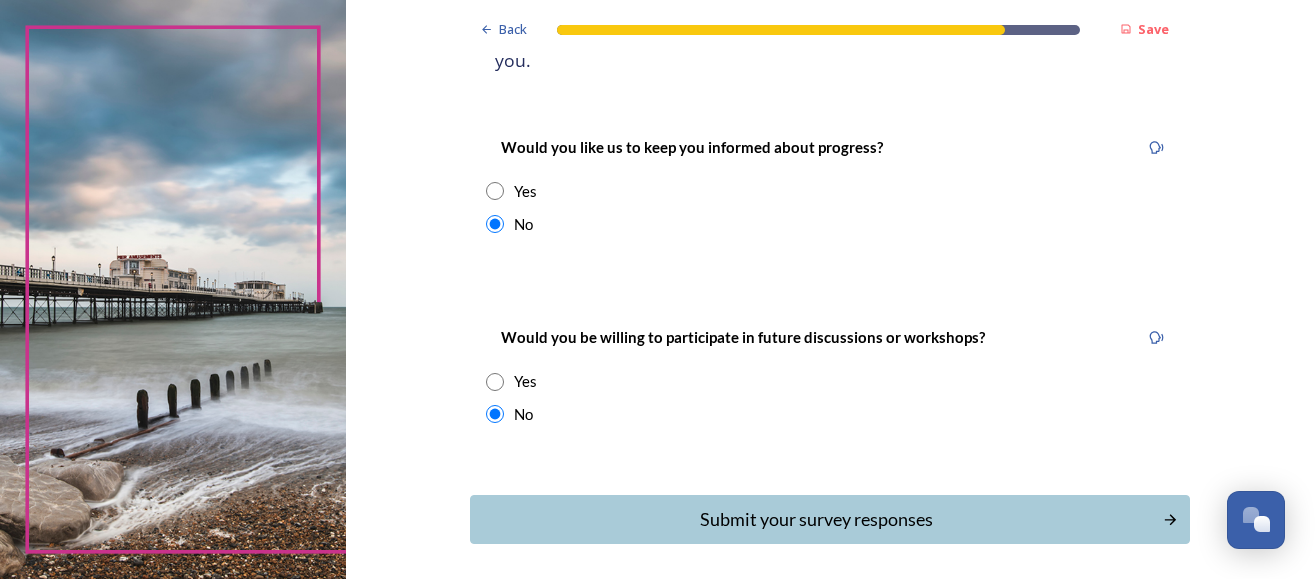 click on "Submit your survey responses" at bounding box center [816, 519] 